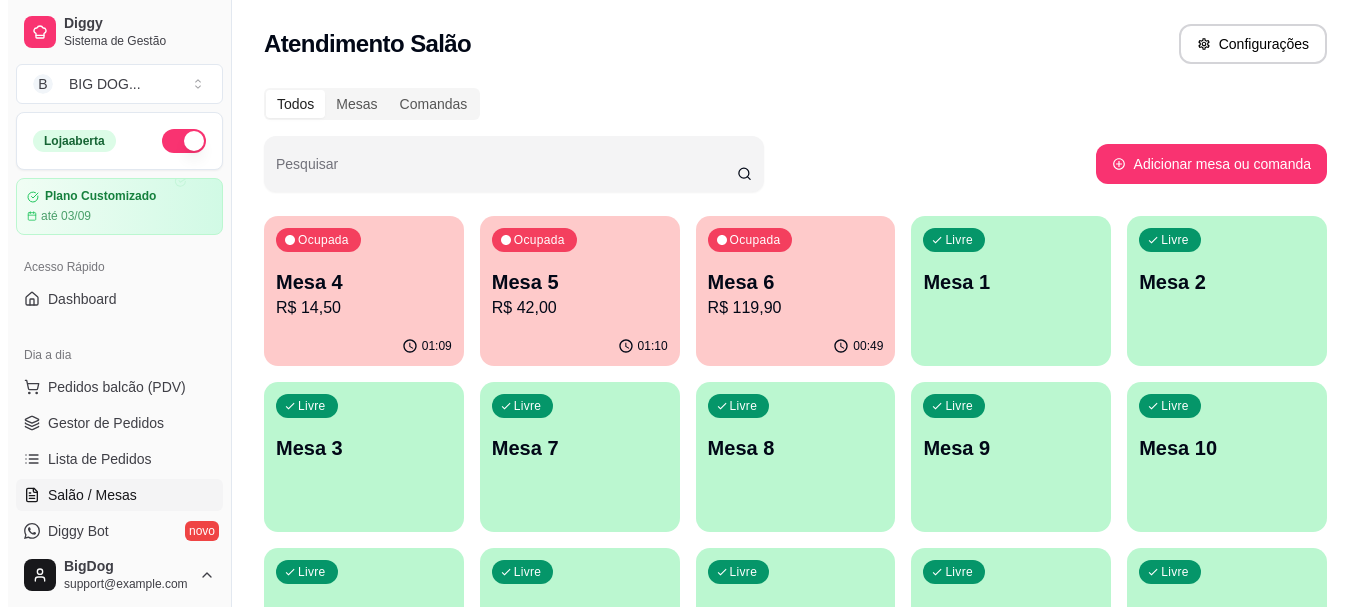 scroll, scrollTop: 0, scrollLeft: 0, axis: both 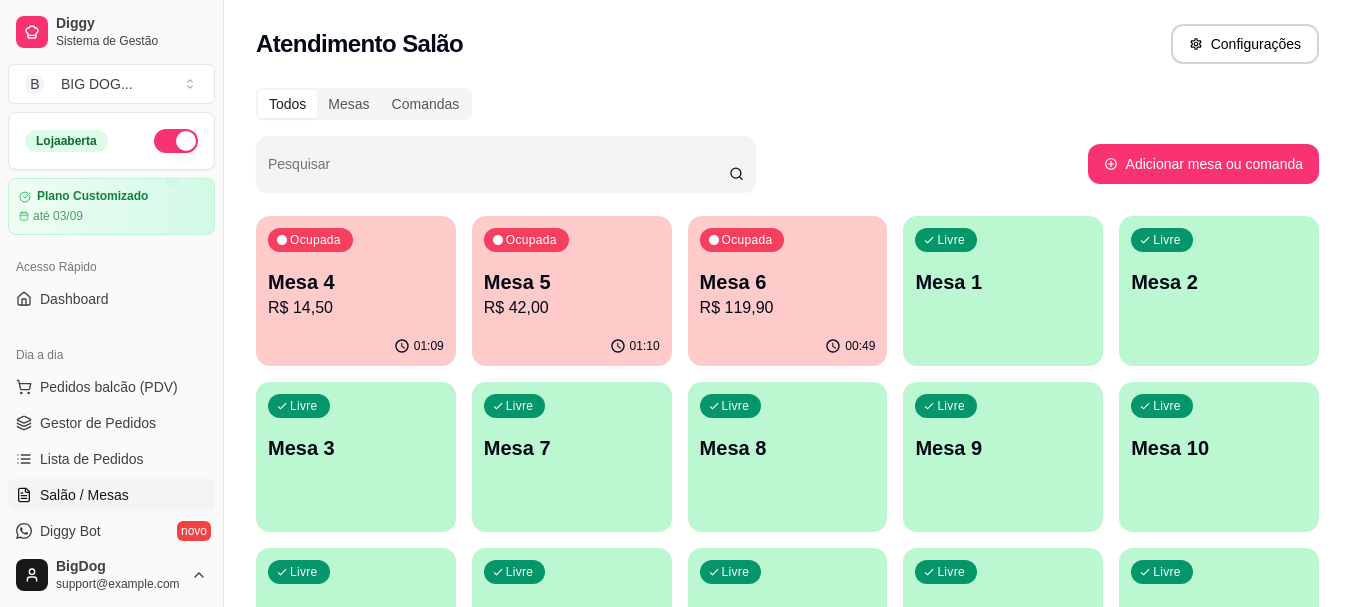 click on "Mesa 3" at bounding box center (356, 448) 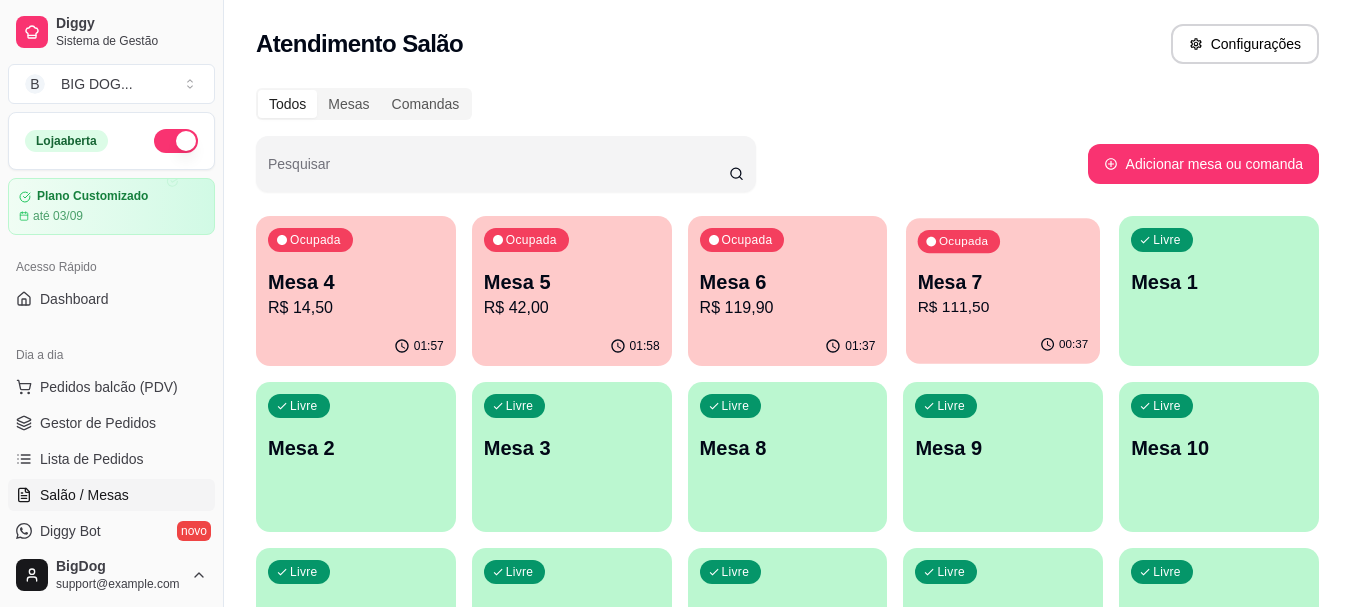 click on "R$ 111,50" at bounding box center [1003, 307] 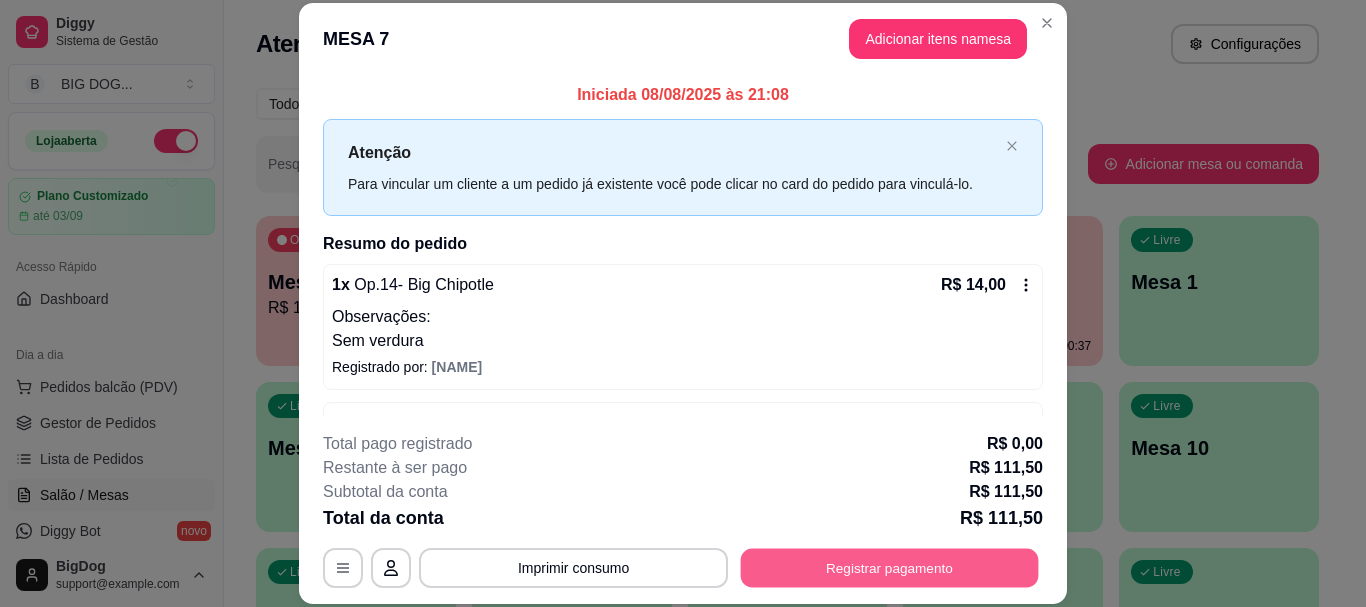 click on "Registrar pagamento" at bounding box center (890, 568) 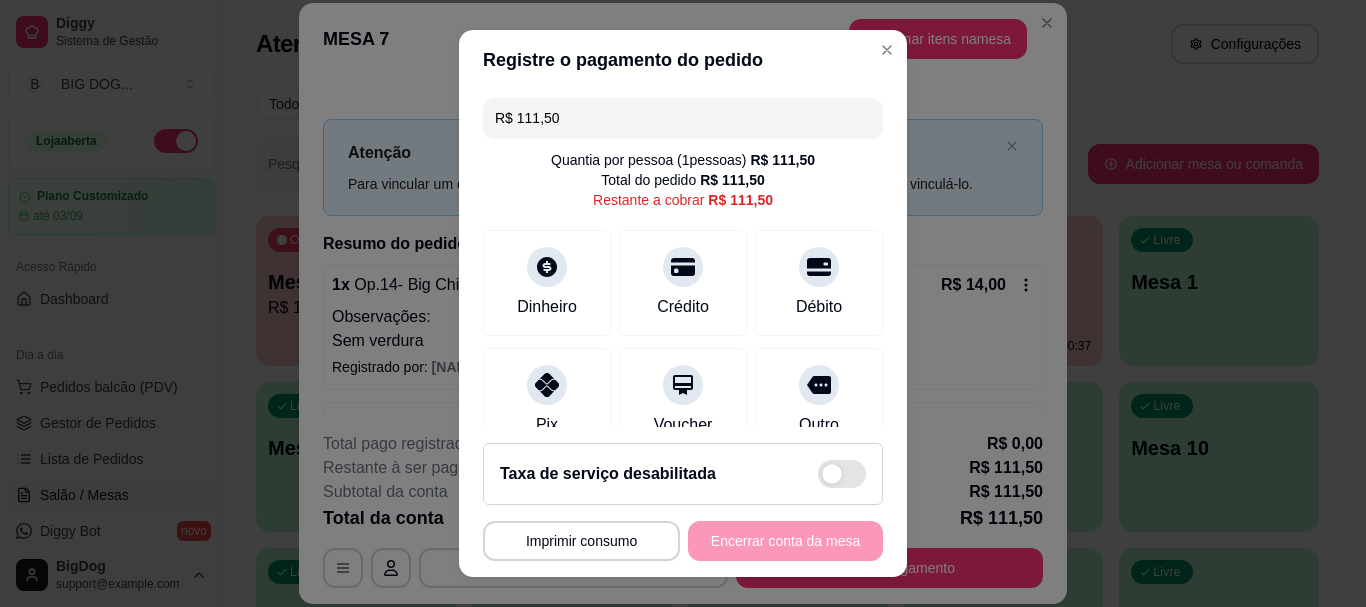 drag, startPoint x: 646, startPoint y: 134, endPoint x: 295, endPoint y: 77, distance: 355.59808 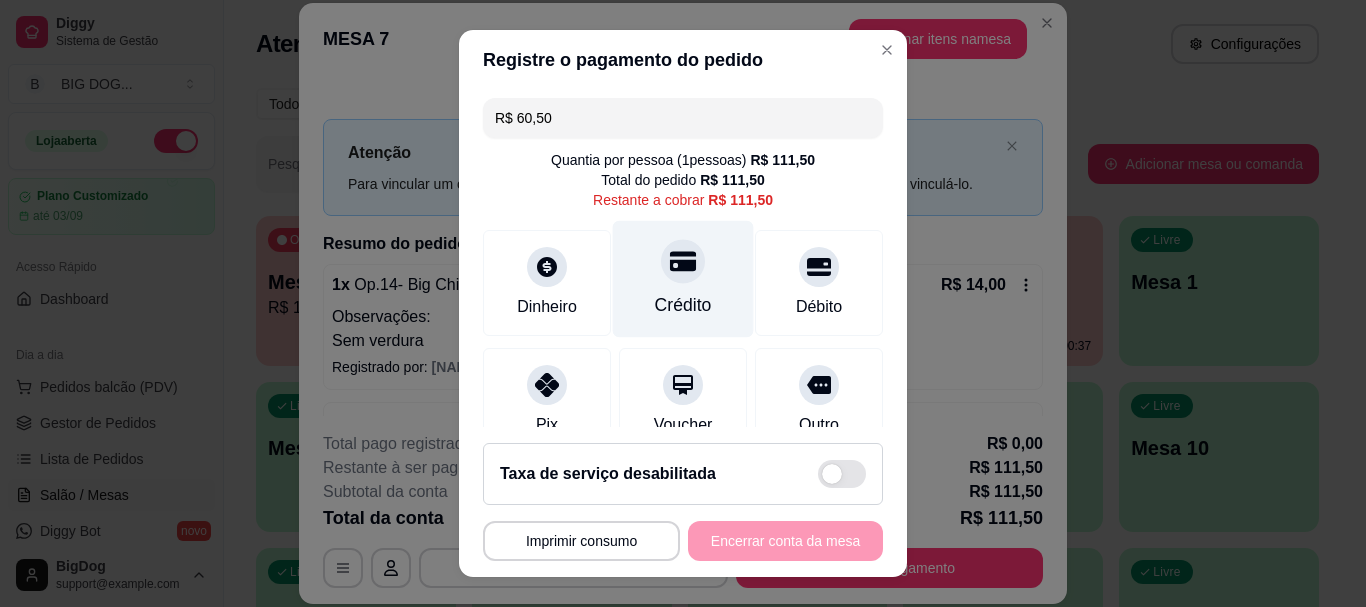 click on "Crédito" at bounding box center [683, 306] 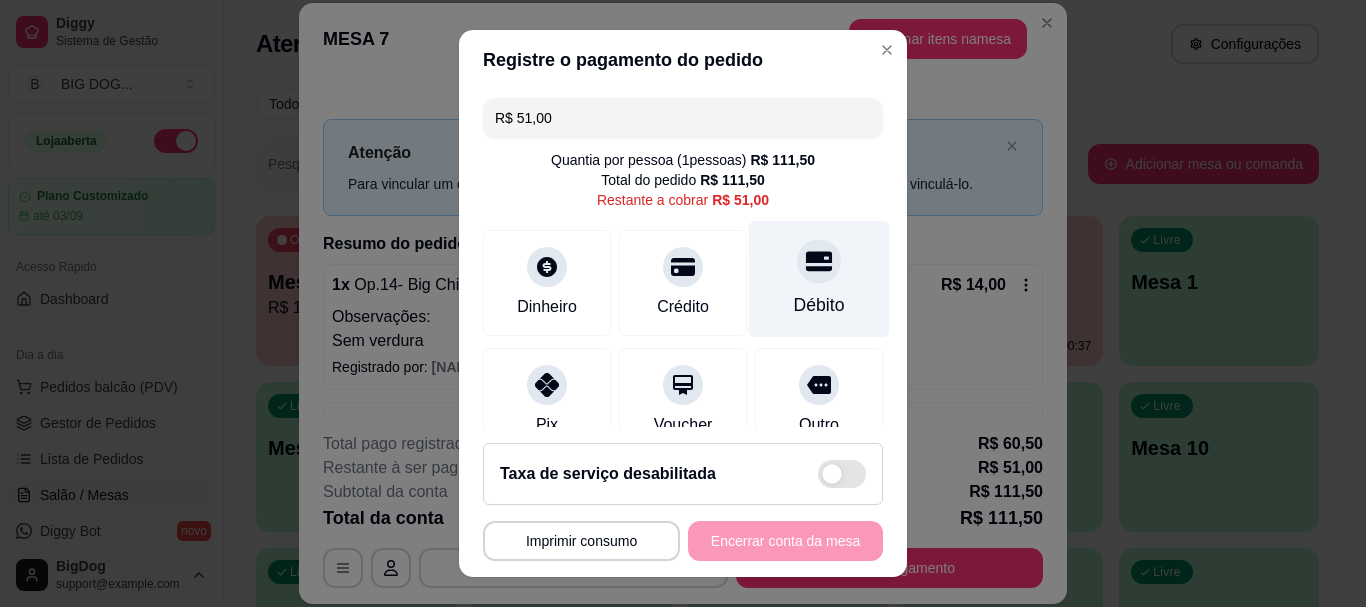 click at bounding box center (819, 262) 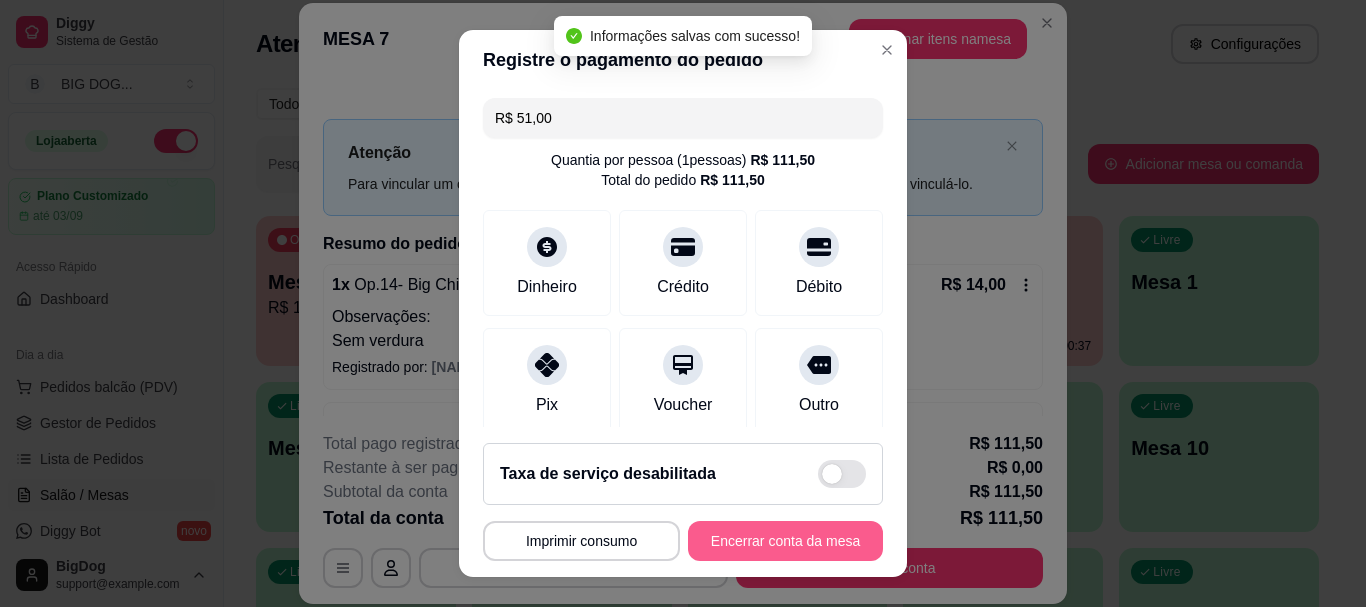 type on "R$ 0,00" 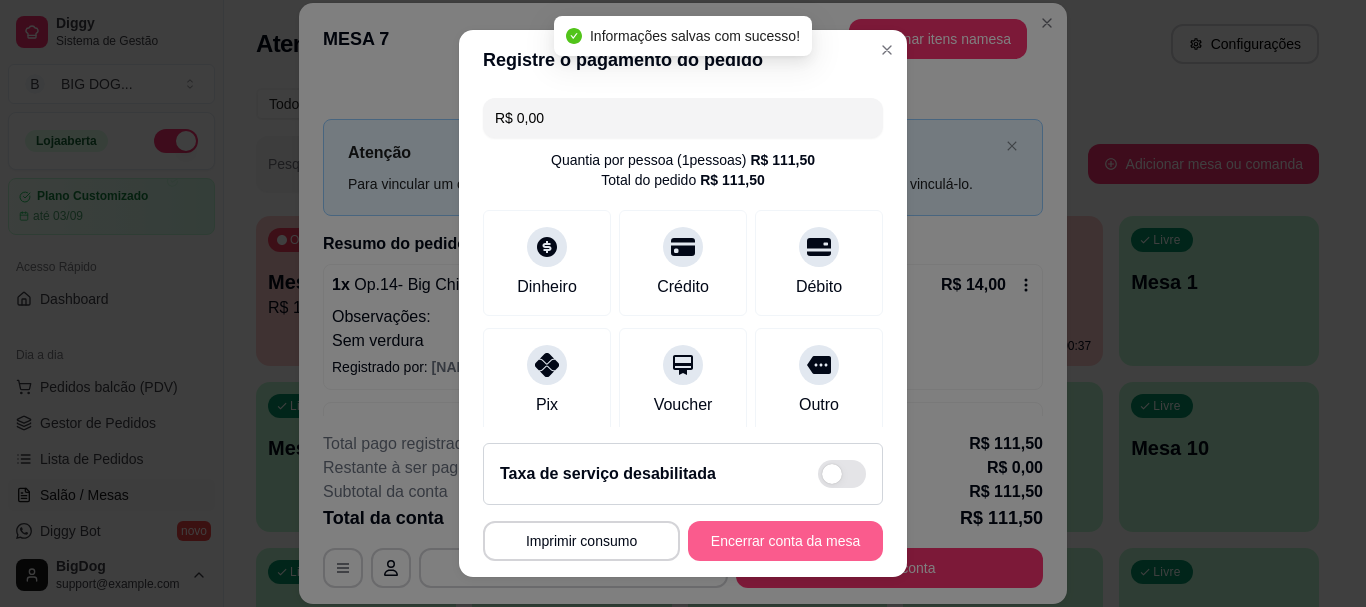 click on "Encerrar conta da mesa" at bounding box center [785, 541] 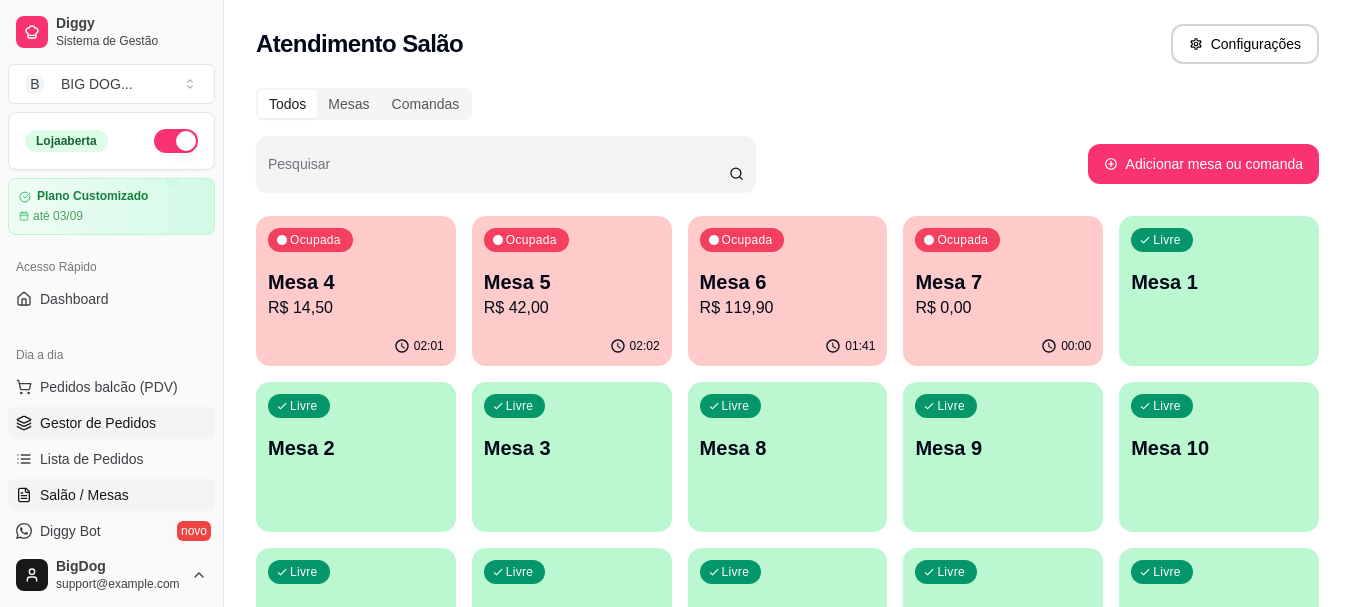 click on "Gestor de Pedidos" at bounding box center (111, 423) 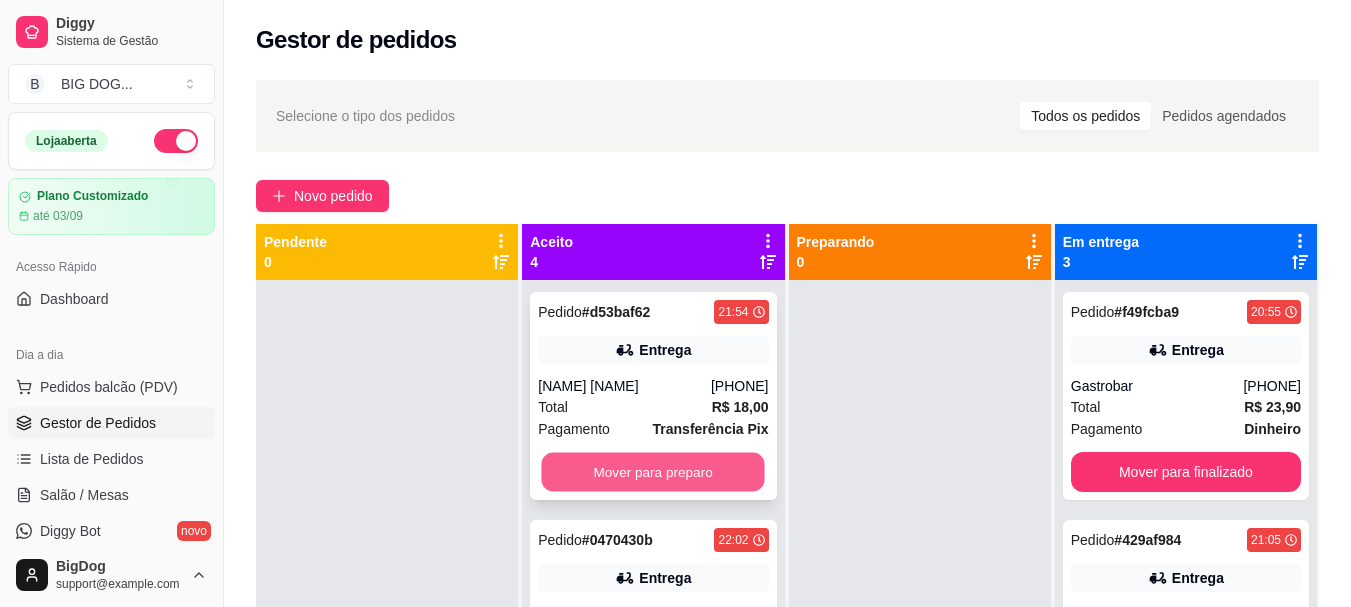 click on "Mover para preparo" at bounding box center [653, 472] 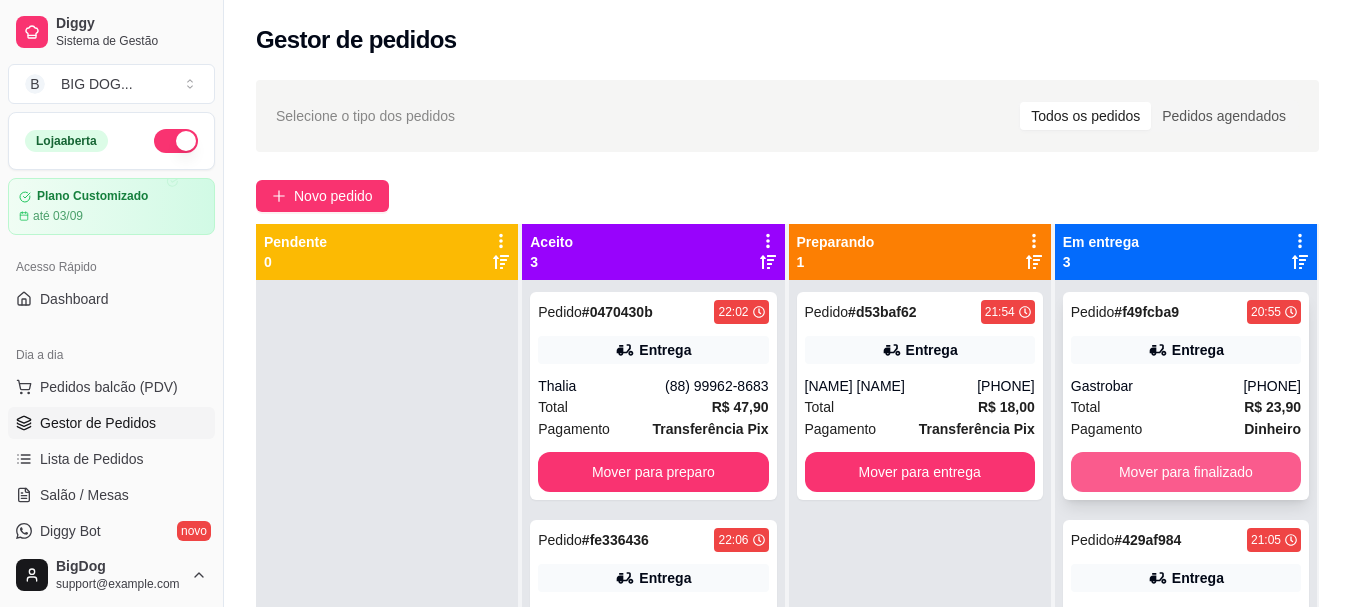 click on "Mover para finalizado" at bounding box center [1186, 472] 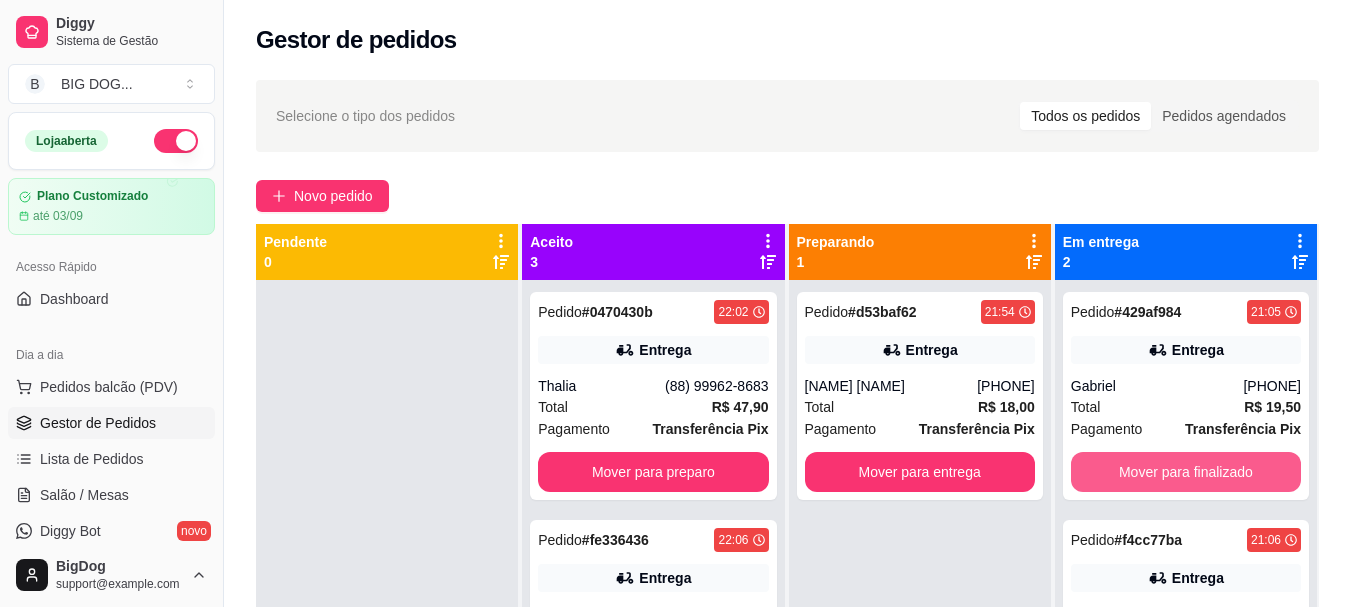 click on "Mover para finalizado" at bounding box center [1186, 472] 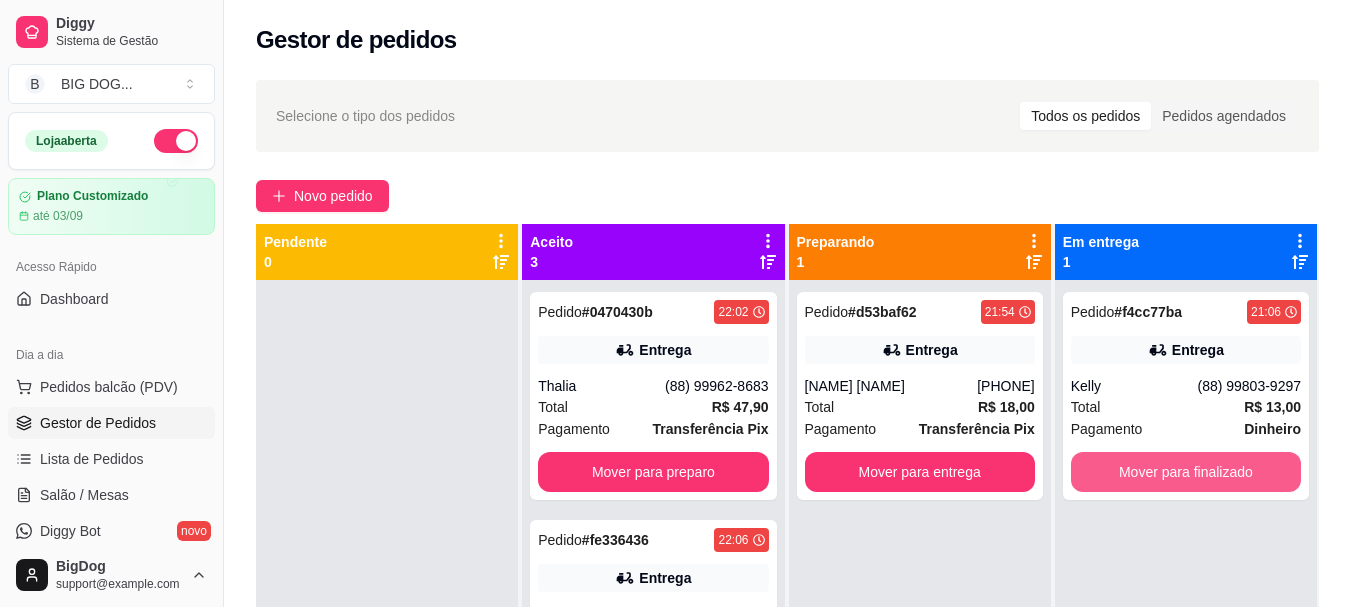 click on "Mover para finalizado" at bounding box center [1186, 472] 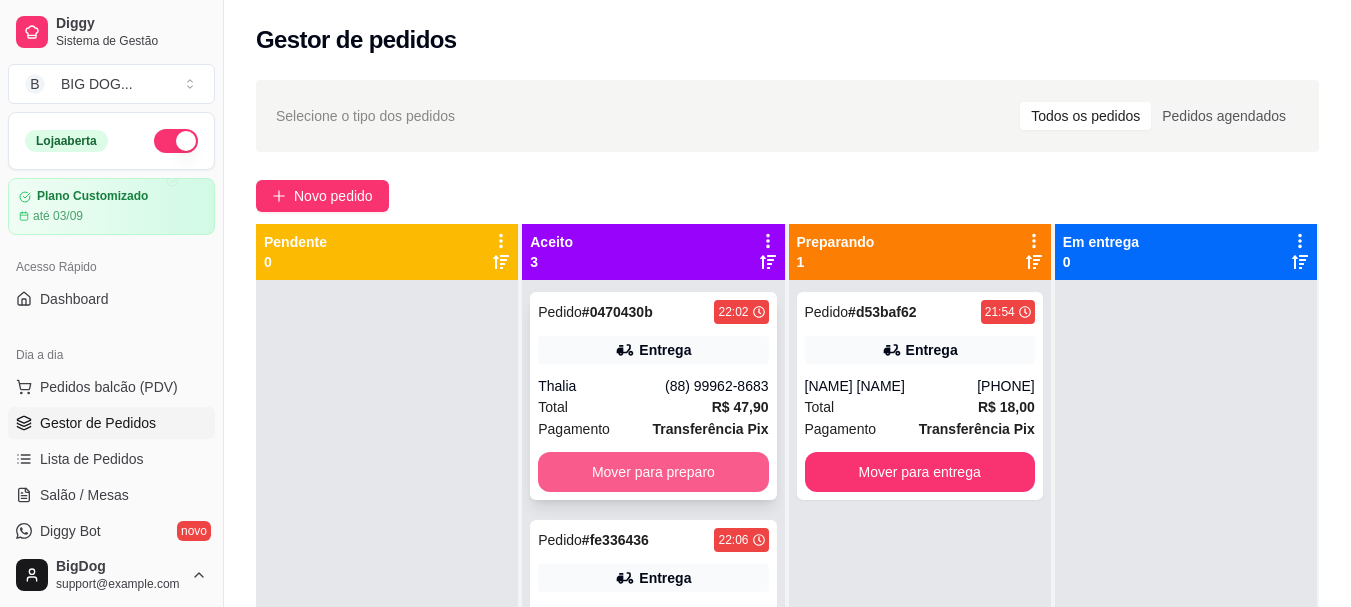 click on "Mover para preparo" at bounding box center [653, 472] 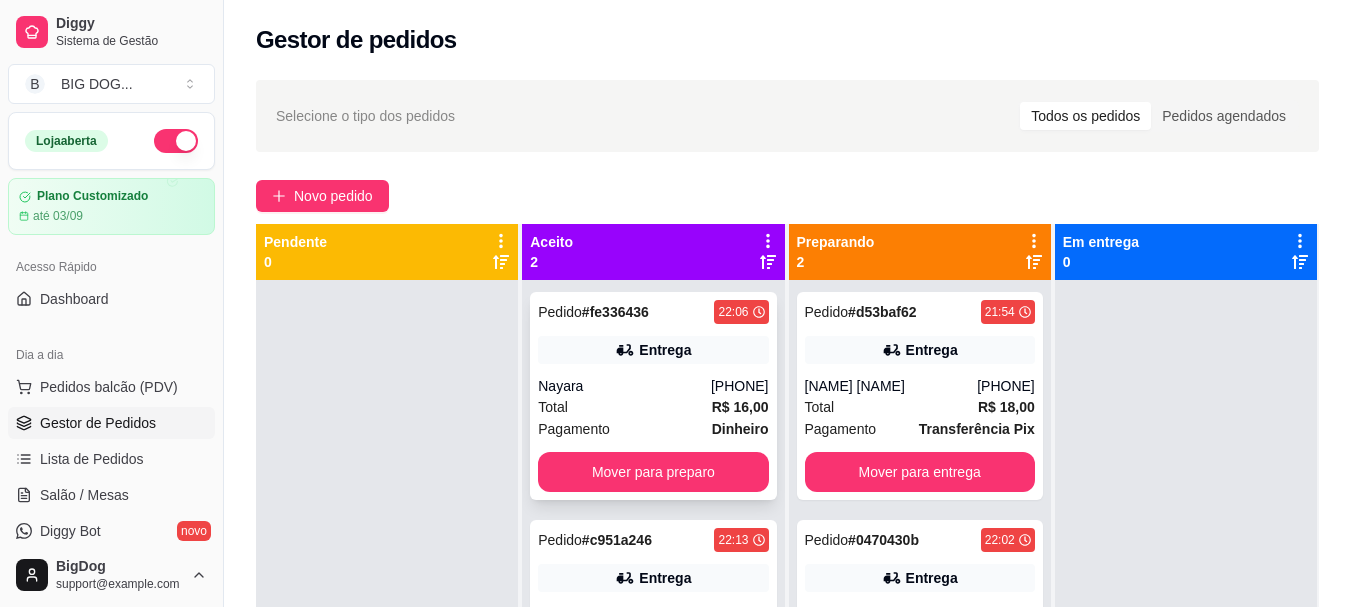 click on "Total R$ 16,00" at bounding box center [653, 407] 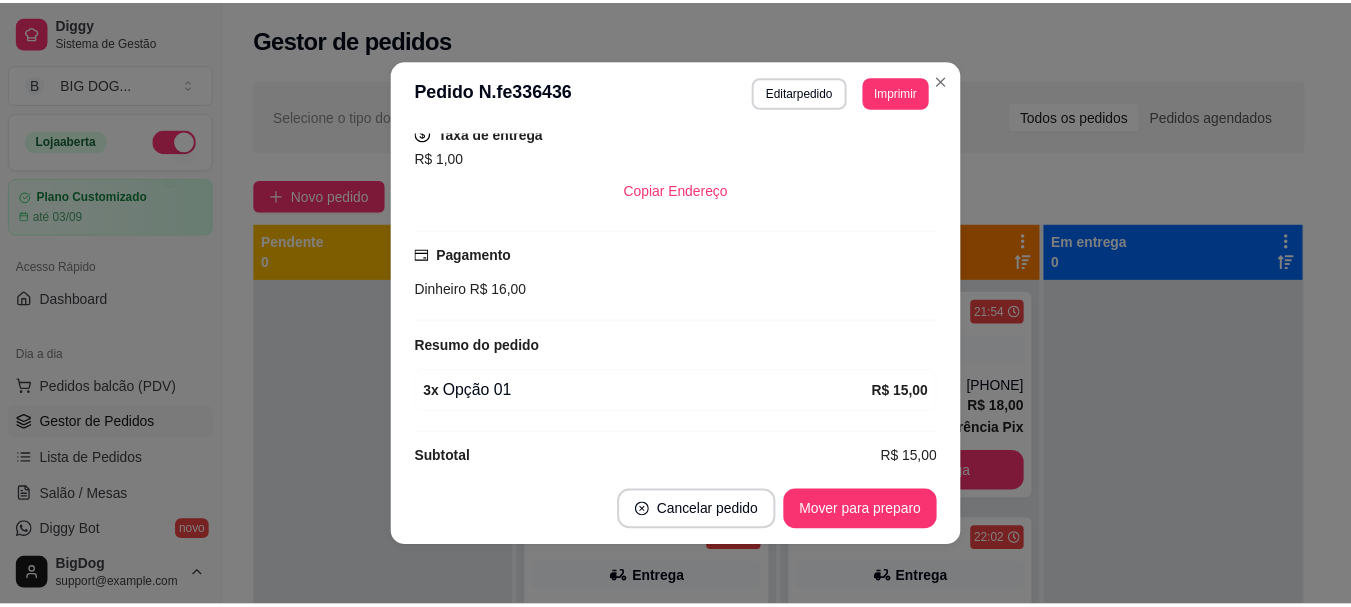 scroll, scrollTop: 442, scrollLeft: 0, axis: vertical 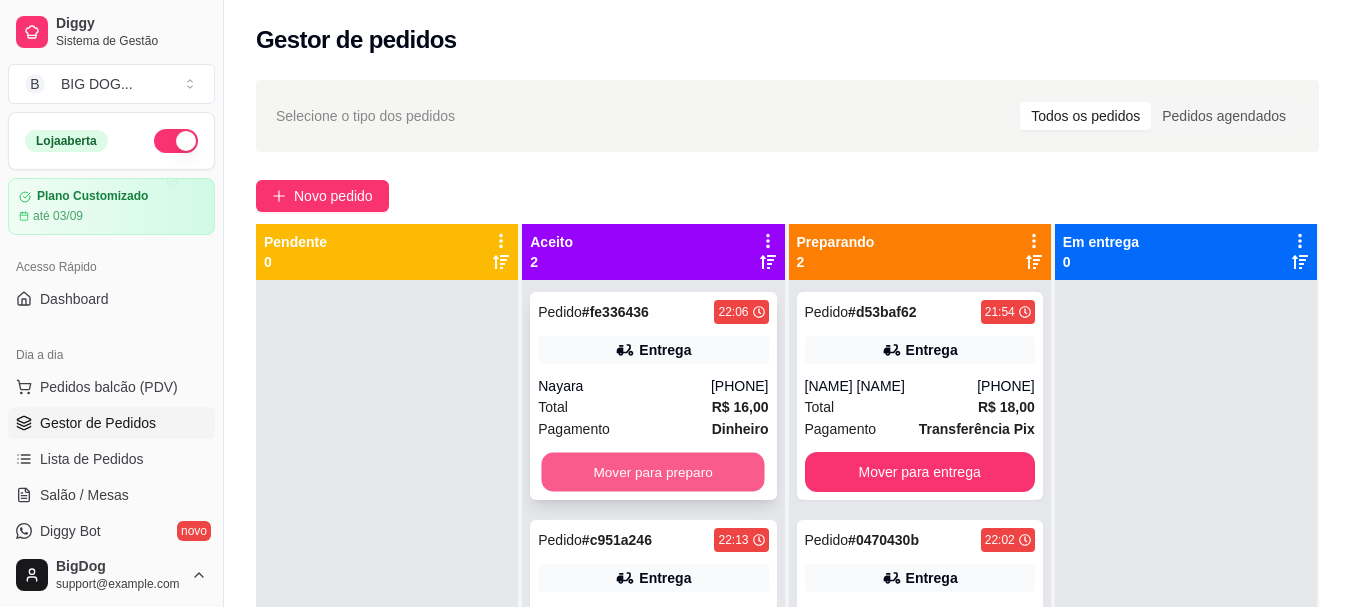 click on "Mover para preparo" at bounding box center [653, 472] 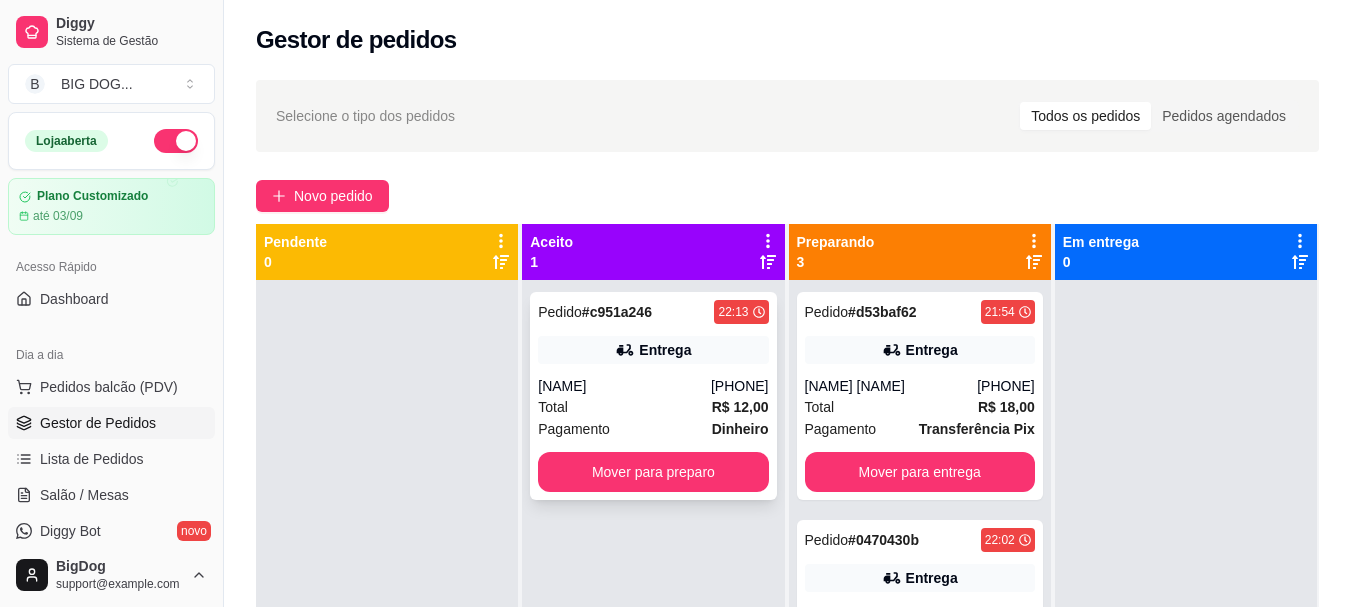 click on "Pedido  # c951a246 22:13 Entrega Thayná (88) 99765-7065 Total R$ 12,00 Pagamento Dinheiro Mover para preparo" at bounding box center [653, 396] 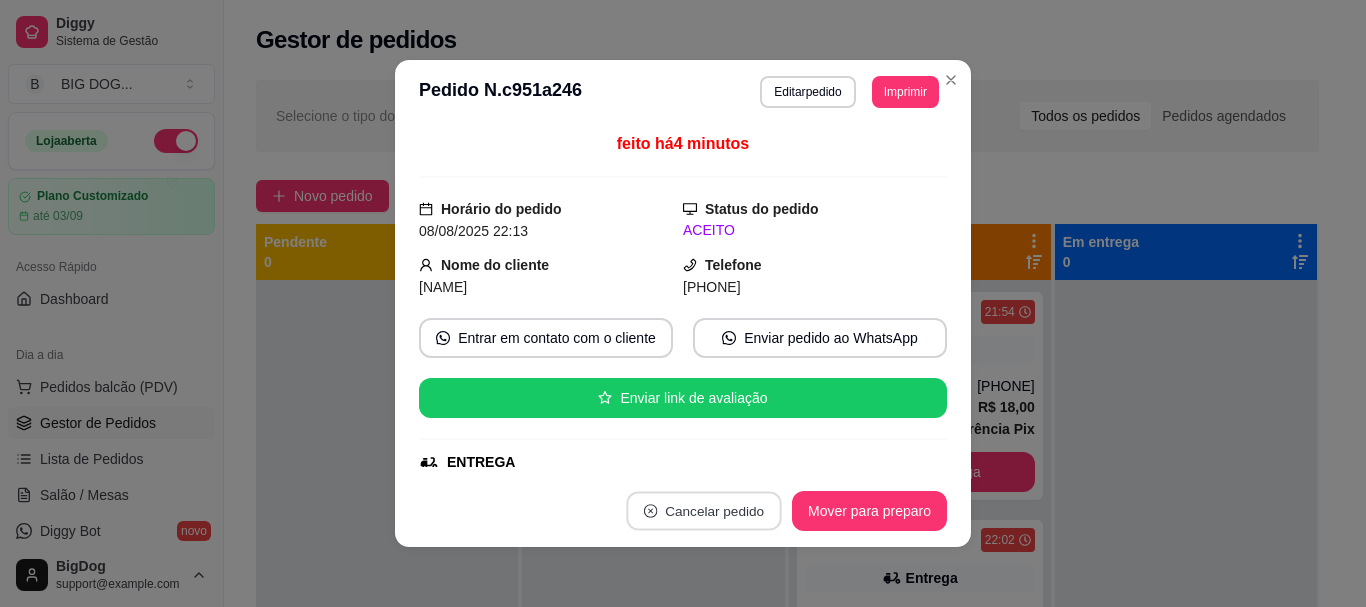 click on "Cancelar pedido" at bounding box center (703, 511) 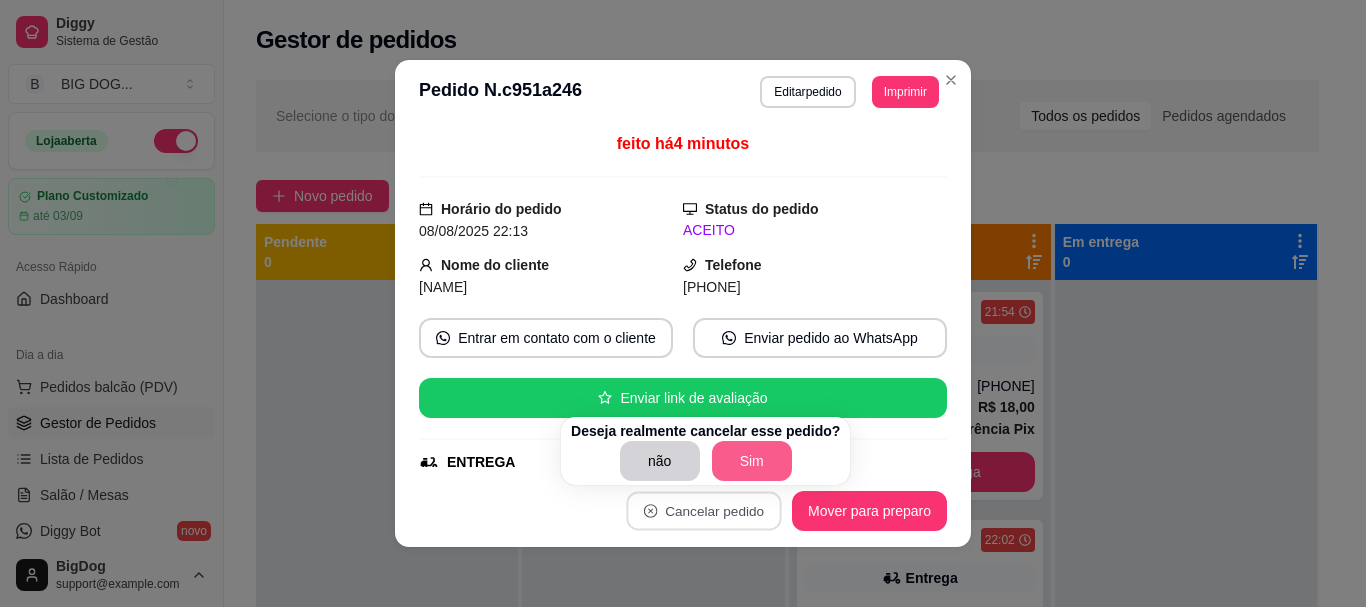 click on "Sim" at bounding box center [752, 461] 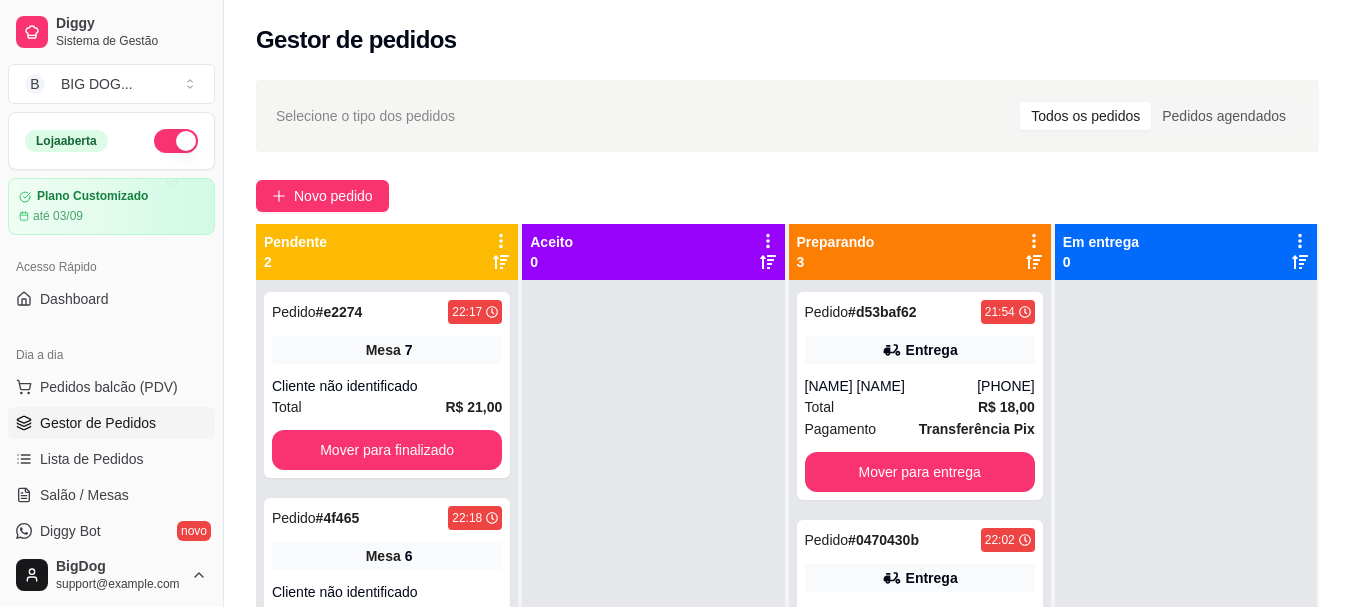 scroll, scrollTop: 97, scrollLeft: 0, axis: vertical 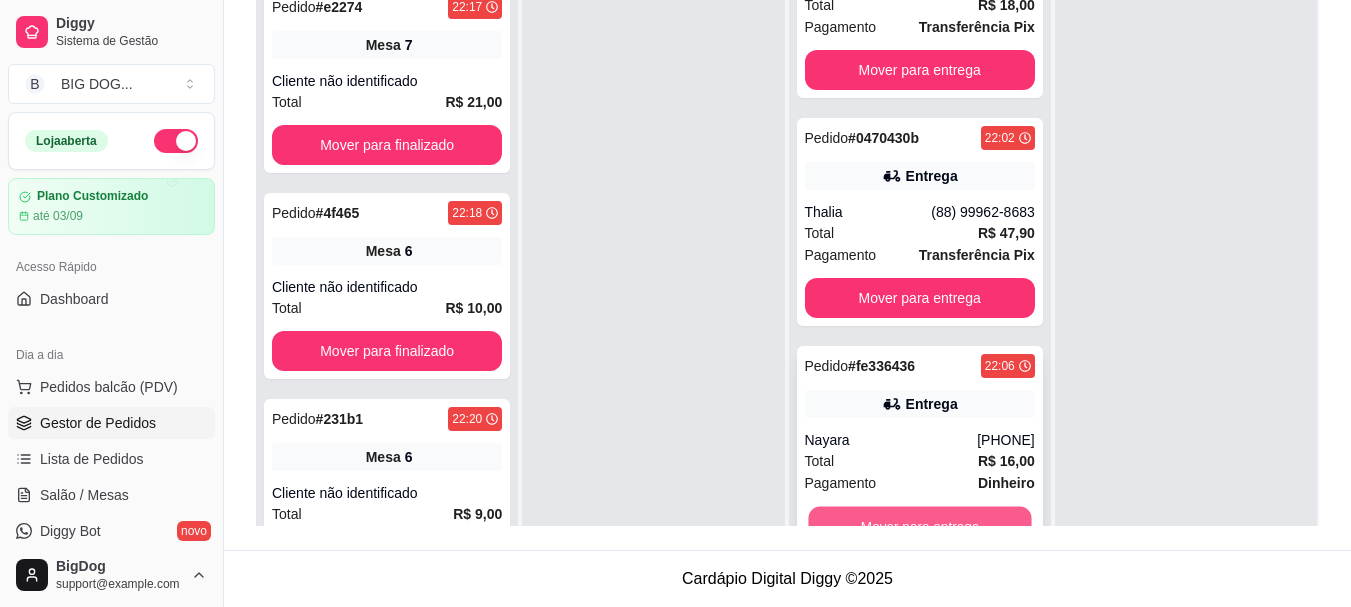 click on "Mover para entrega" at bounding box center (919, 526) 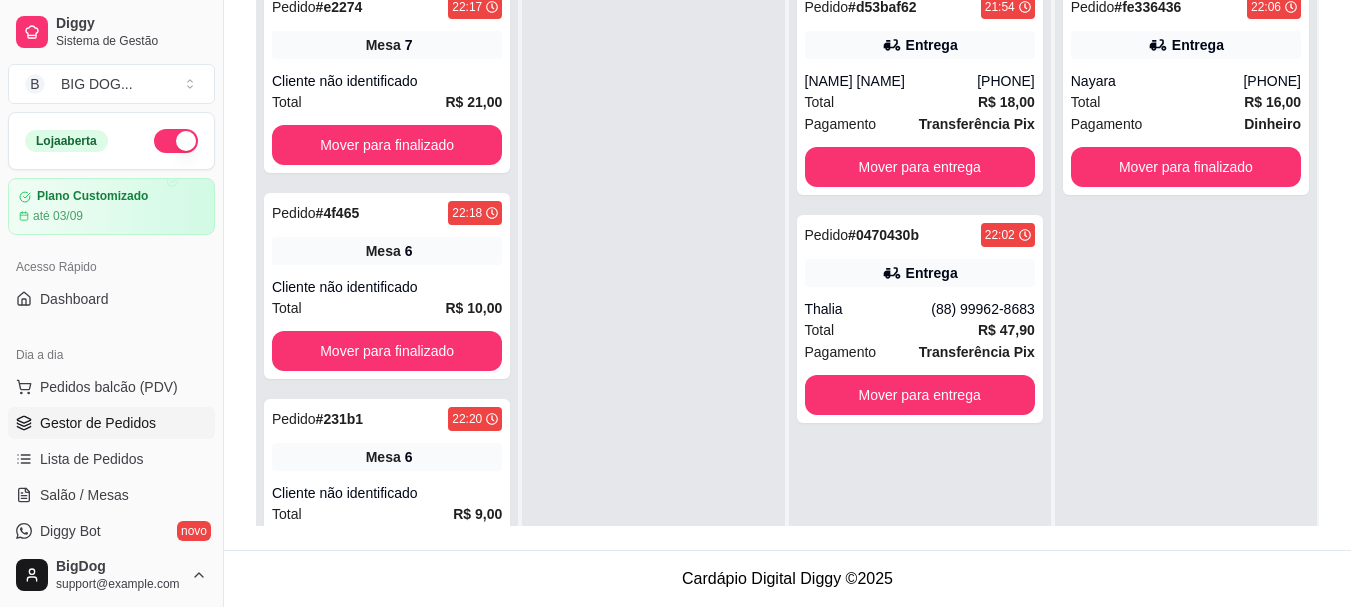 scroll, scrollTop: 0, scrollLeft: 0, axis: both 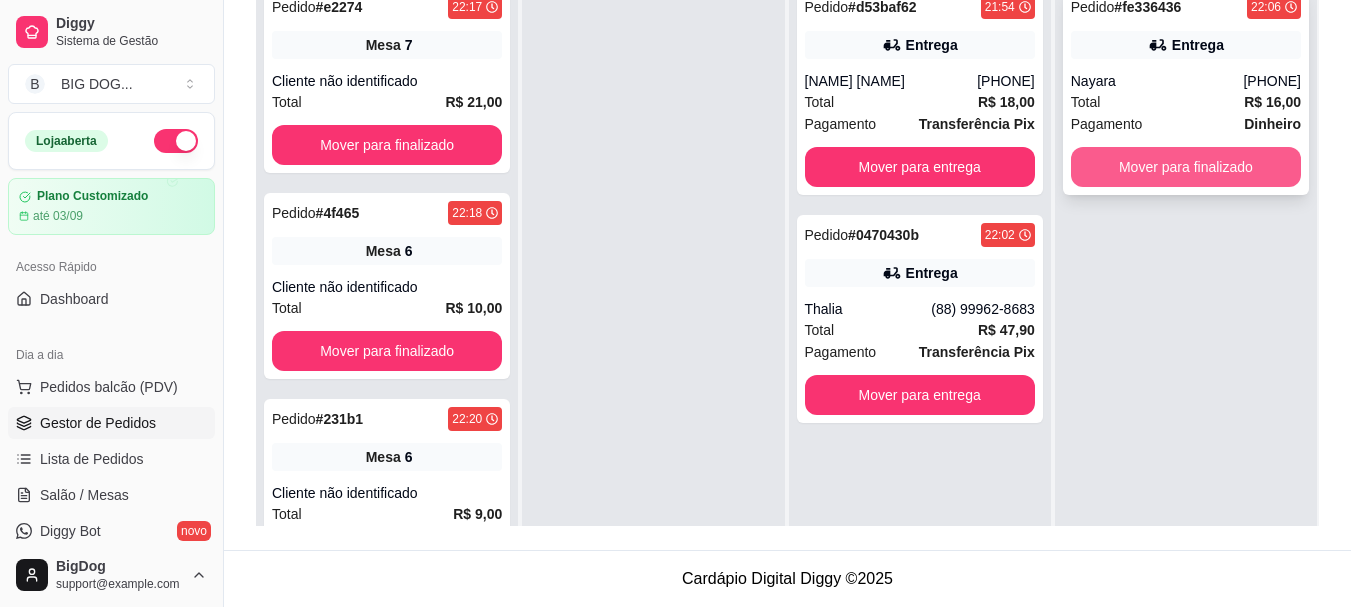 click on "Mover para finalizado" at bounding box center (1186, 167) 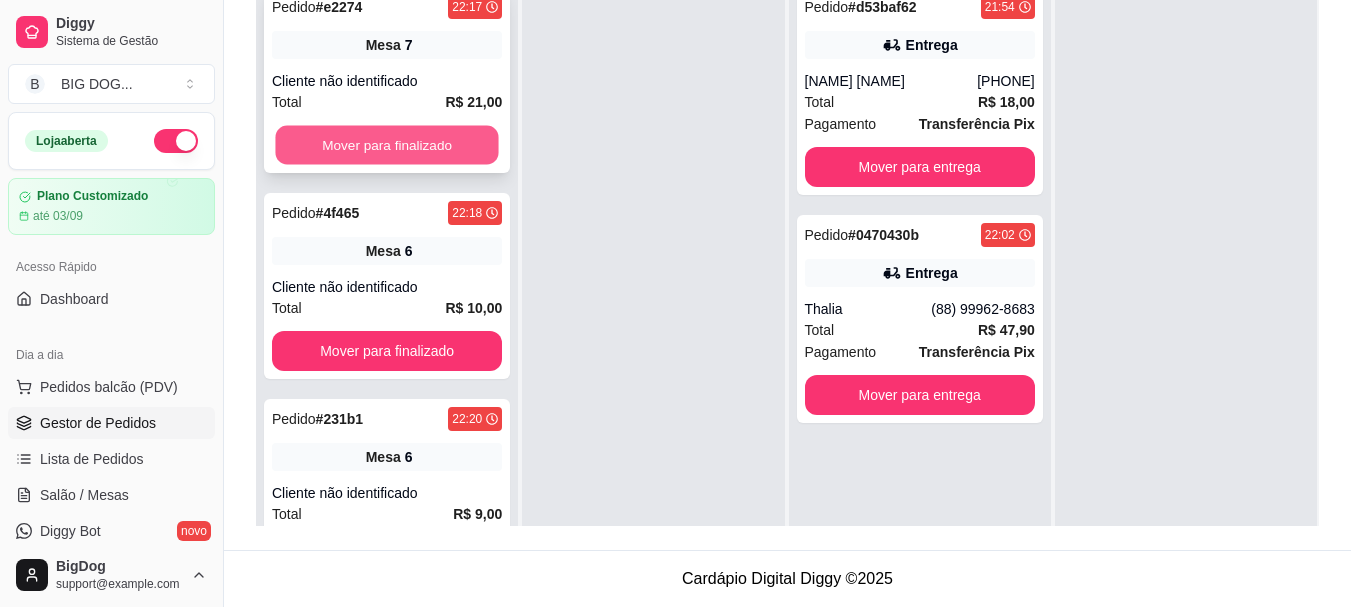 click on "Mover para finalizado" at bounding box center [386, 145] 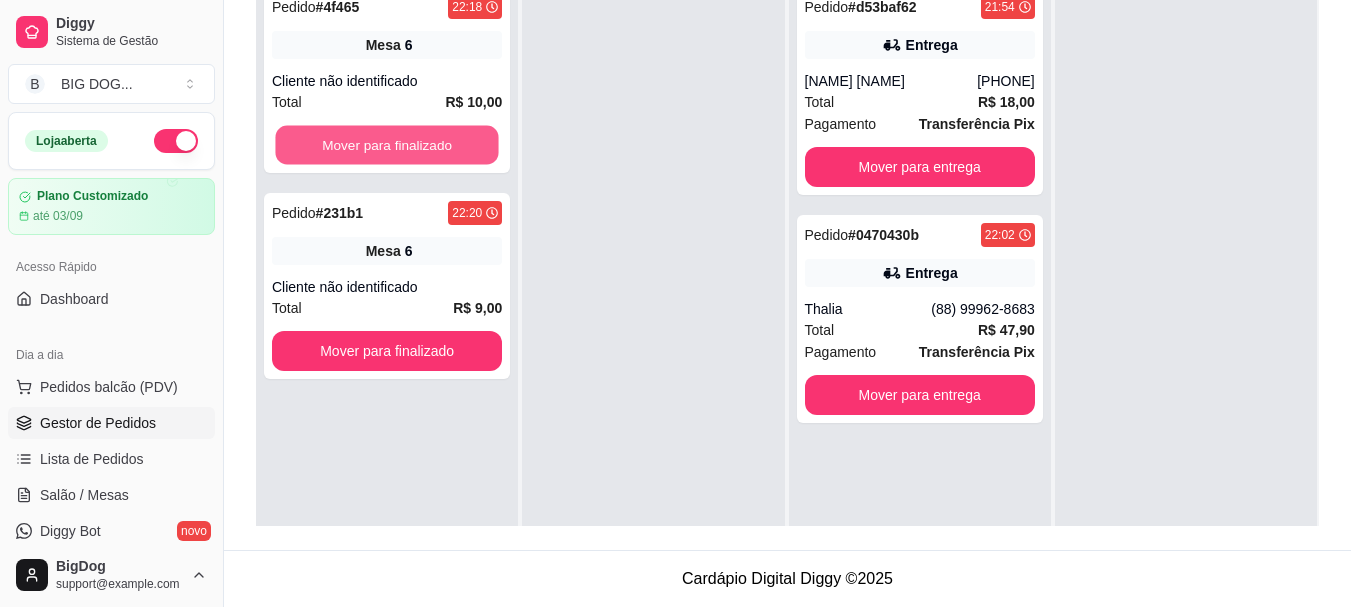 click on "Mover para finalizado" at bounding box center [386, 145] 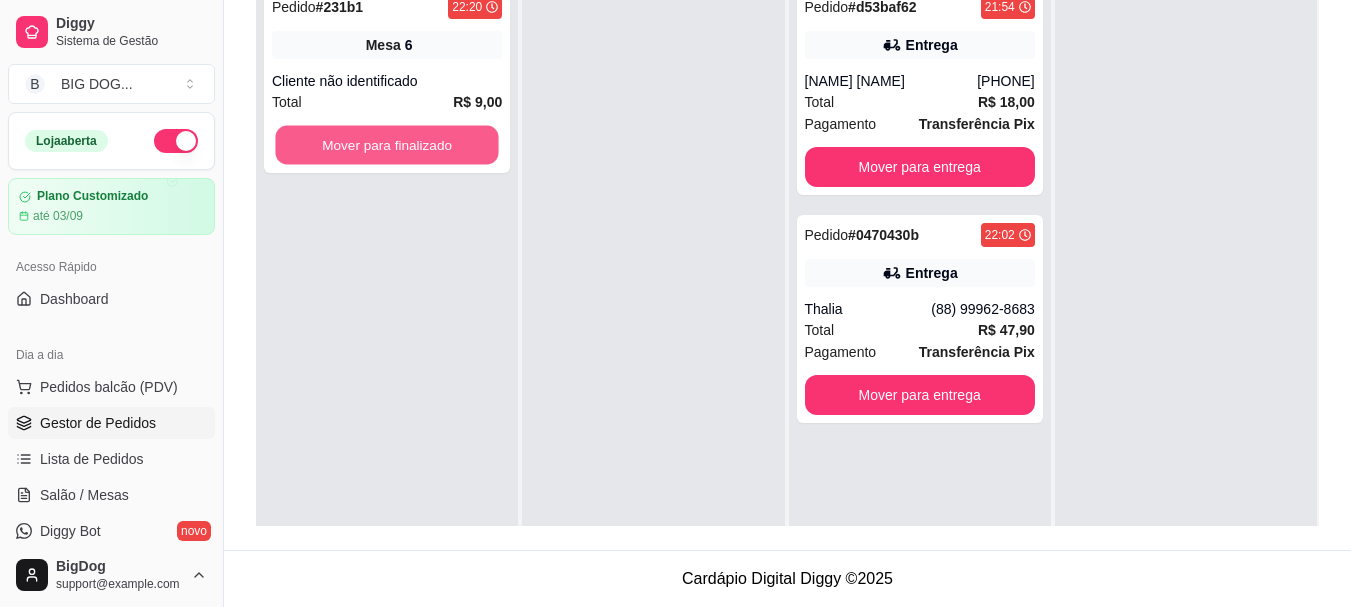click on "Mover para finalizado" at bounding box center [386, 145] 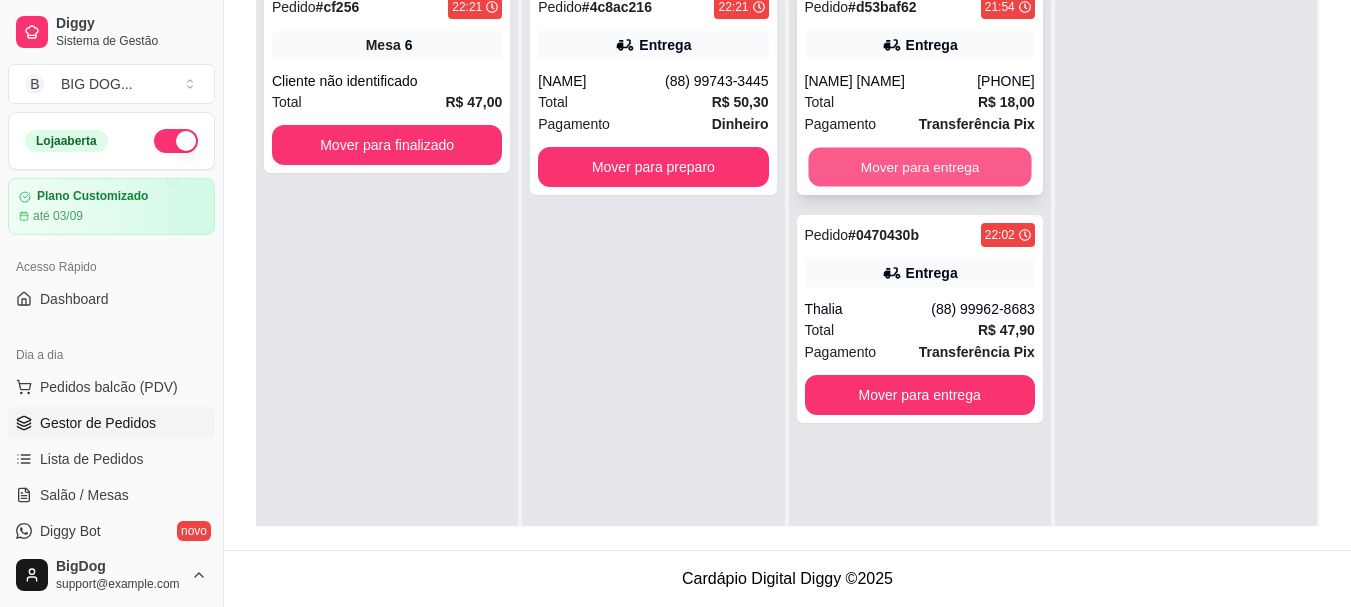 click on "Mover para entrega" at bounding box center [919, 167] 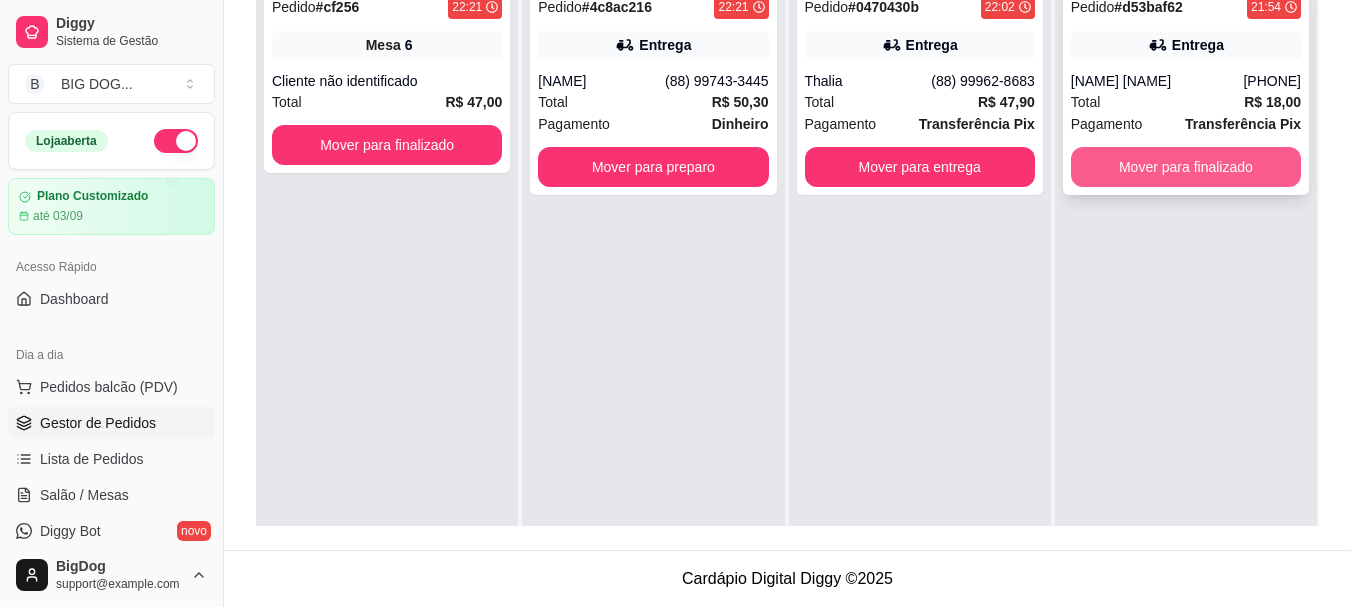 click on "Mover para finalizado" at bounding box center [1186, 167] 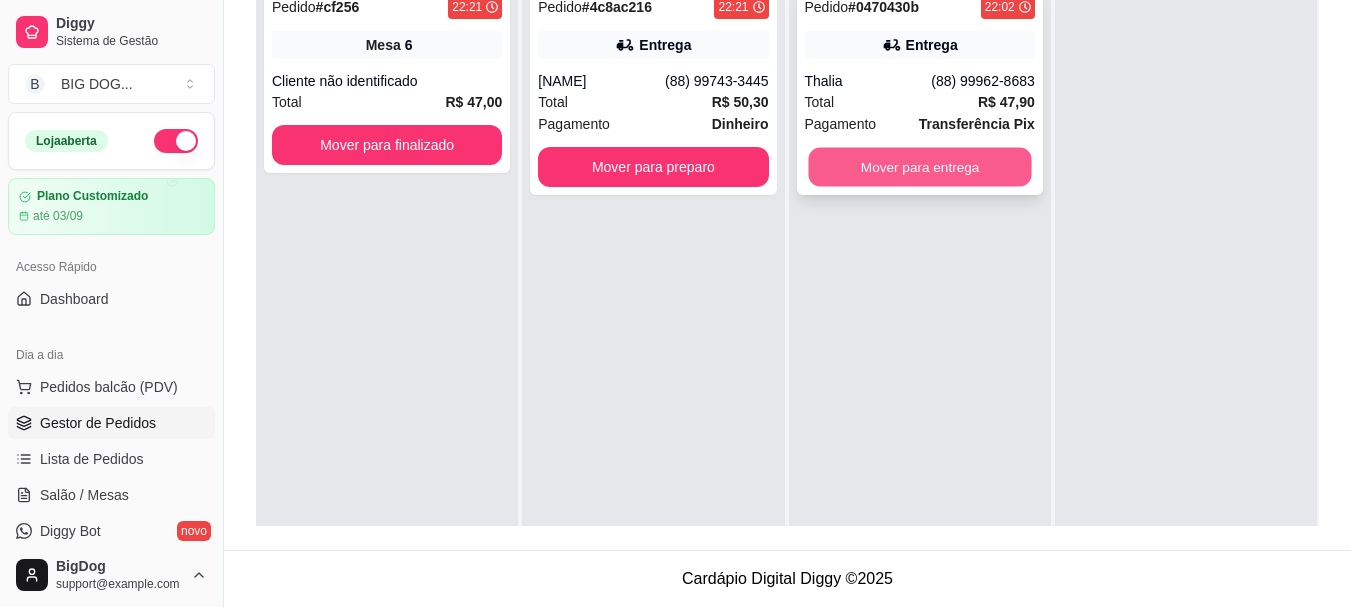 click on "Mover para entrega" at bounding box center (919, 167) 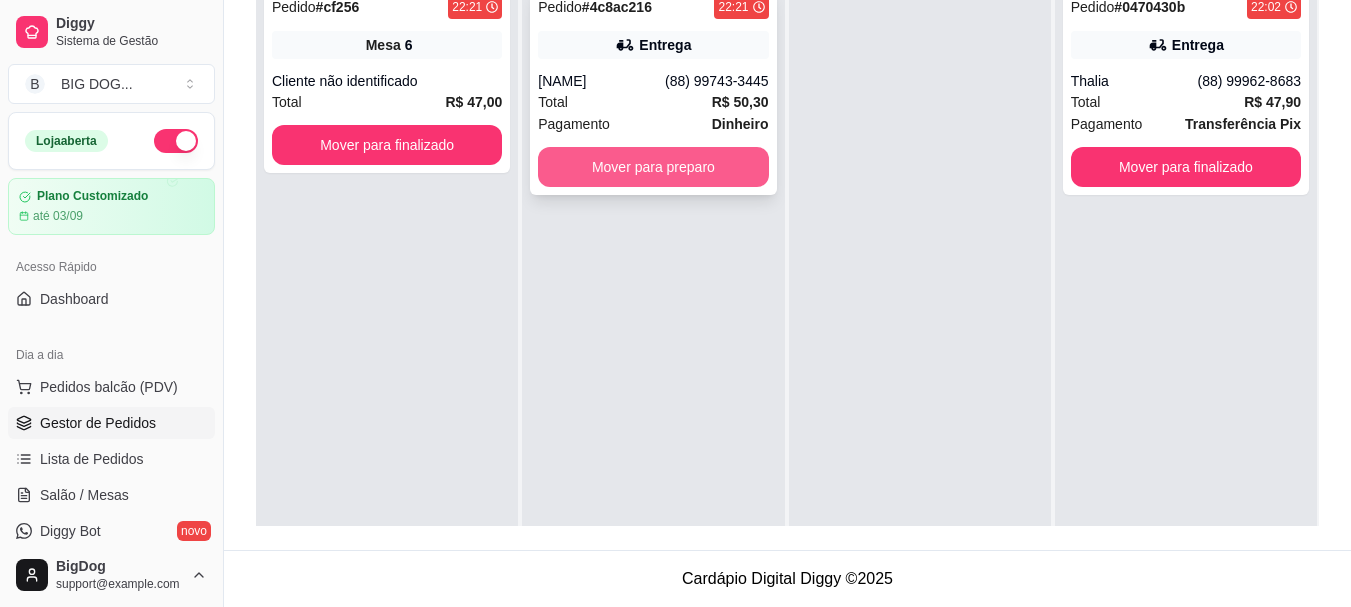 click on "Mover para preparo" at bounding box center [653, 167] 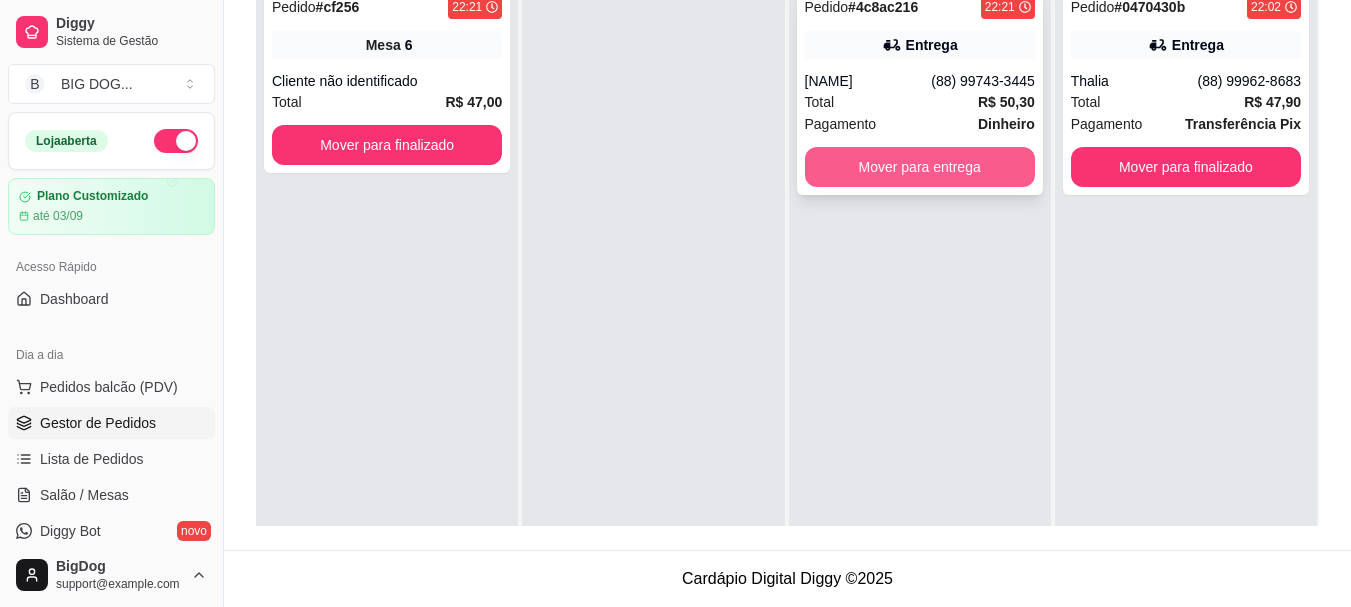 click on "Mover para entrega" at bounding box center [920, 167] 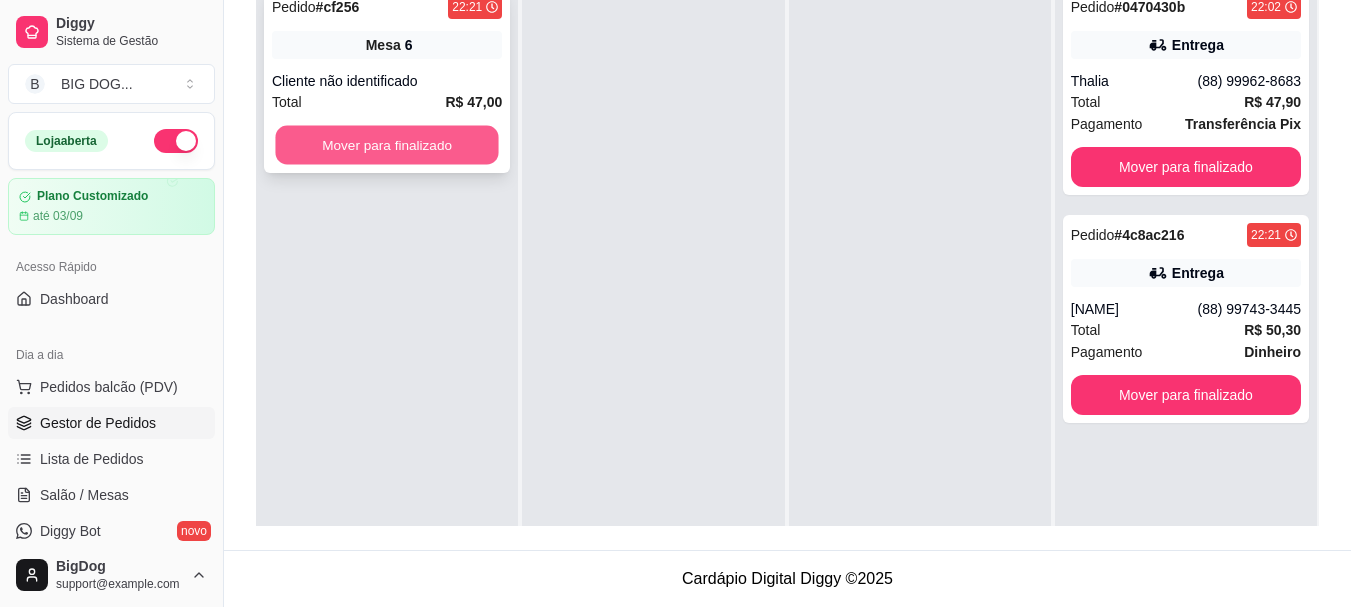 click on "Mover para finalizado" at bounding box center [386, 145] 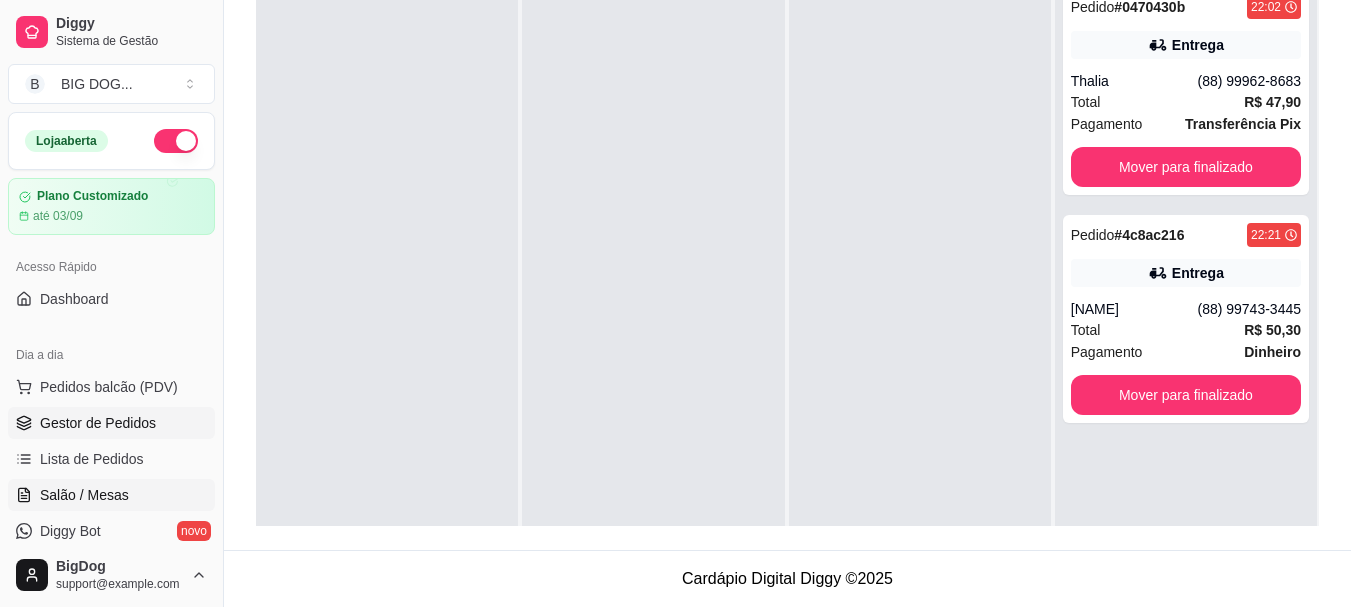 click on "Salão / Mesas" at bounding box center (84, 495) 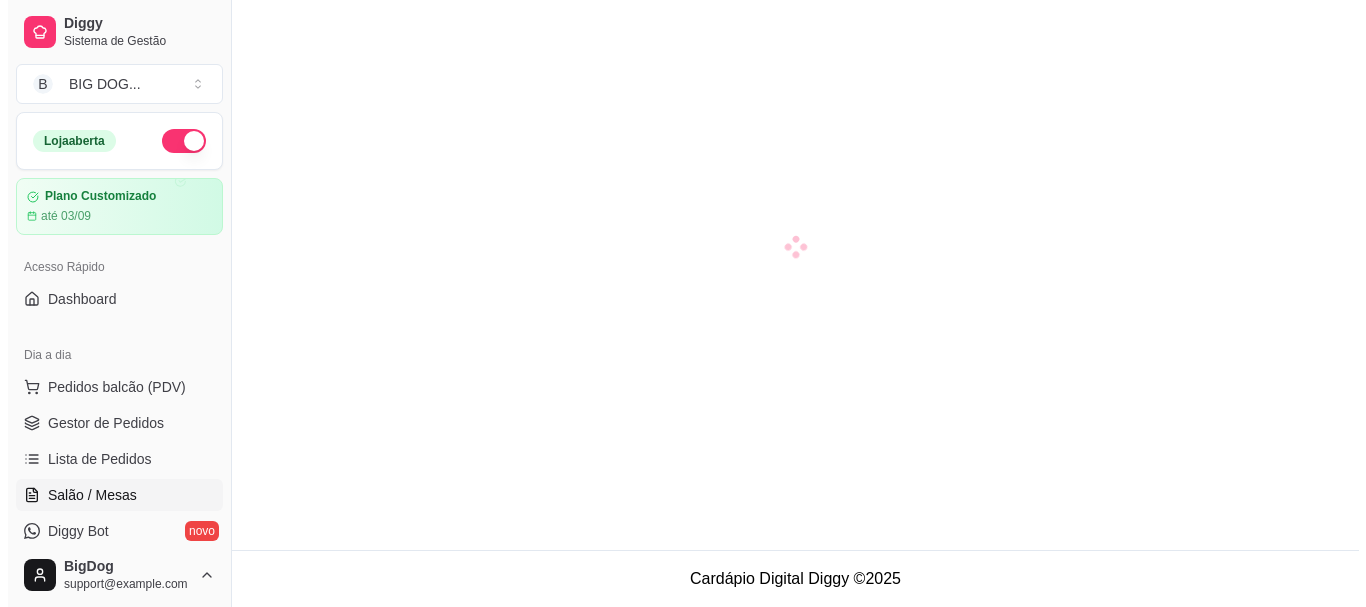scroll, scrollTop: 0, scrollLeft: 0, axis: both 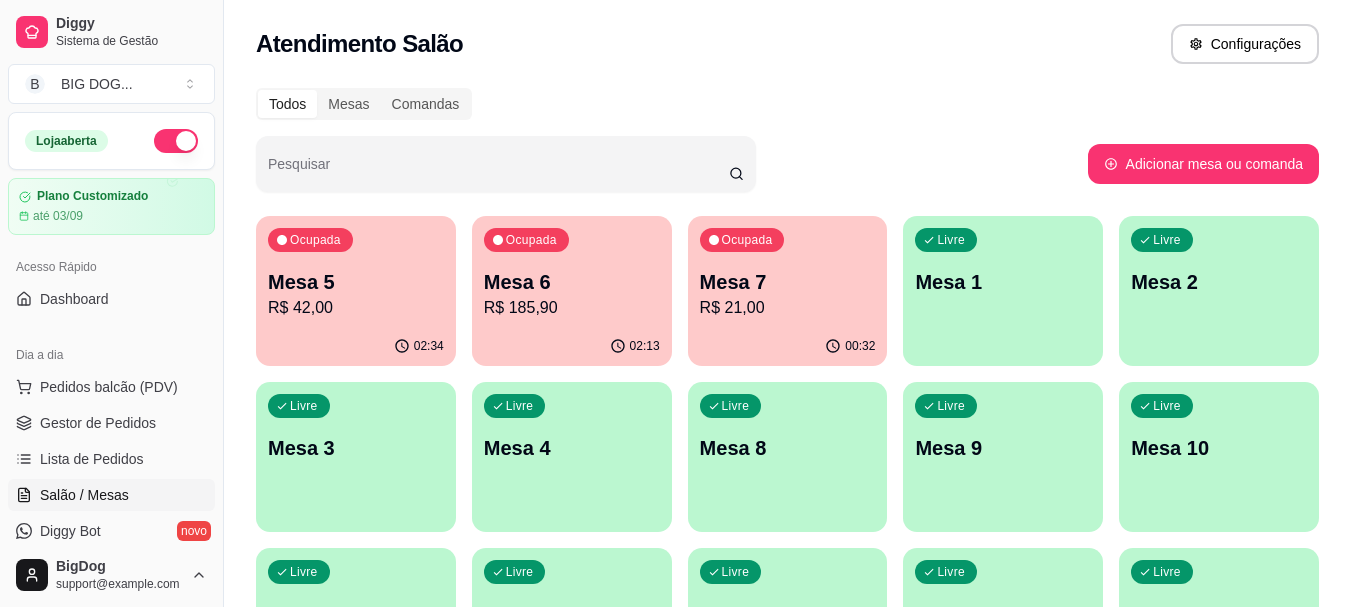 click on "Mesa 7" at bounding box center (788, 282) 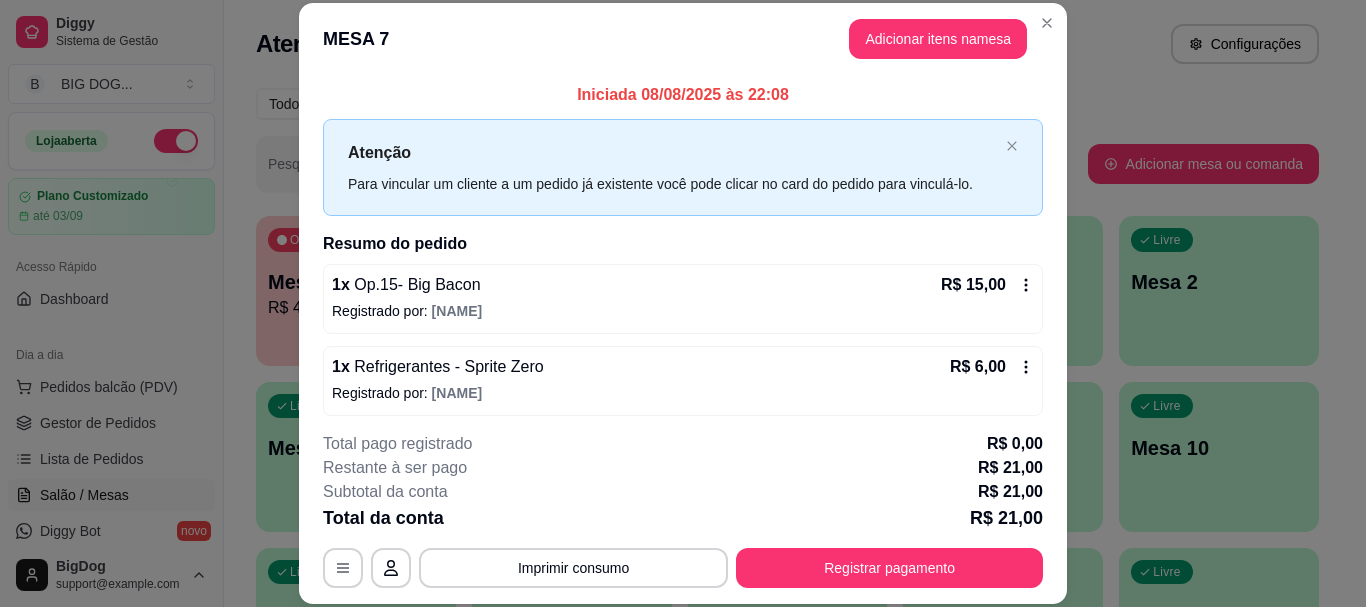 scroll, scrollTop: 8, scrollLeft: 0, axis: vertical 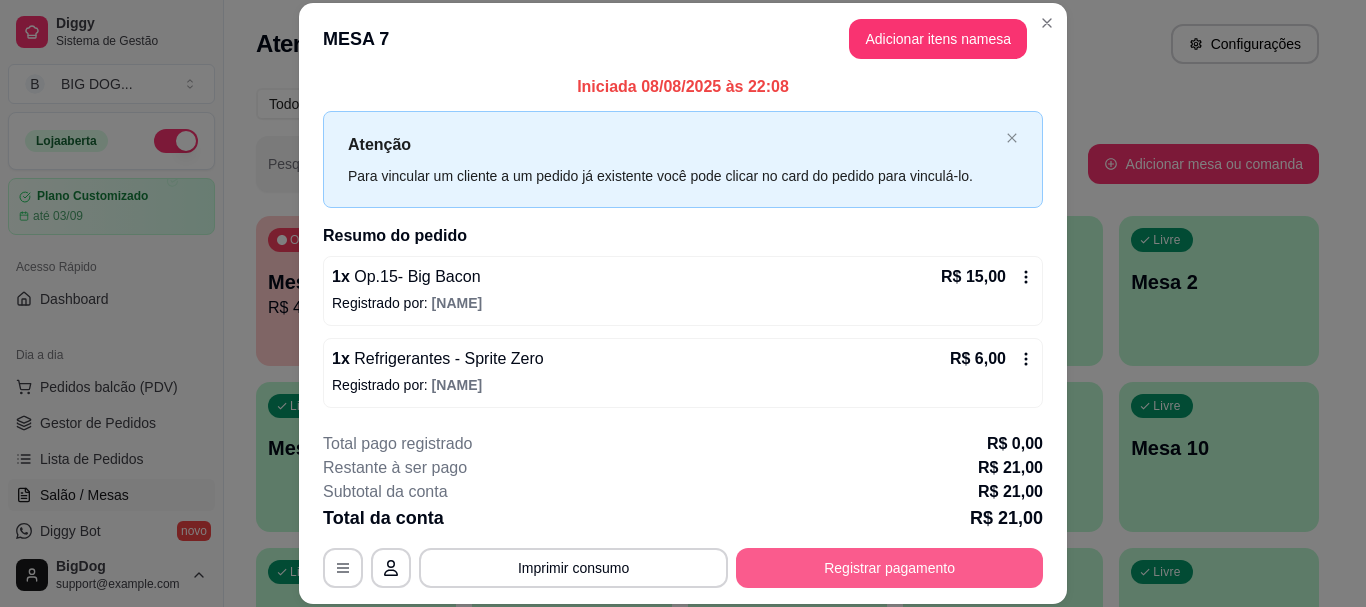 click on "Registrar pagamento" at bounding box center [889, 568] 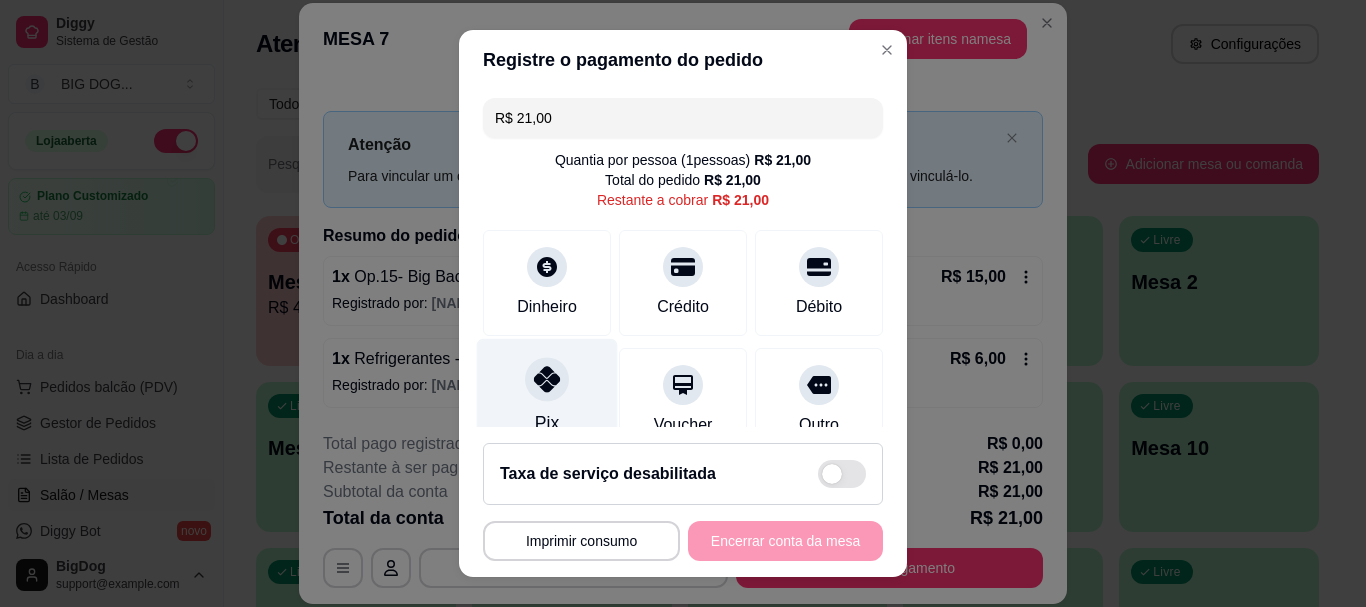 click 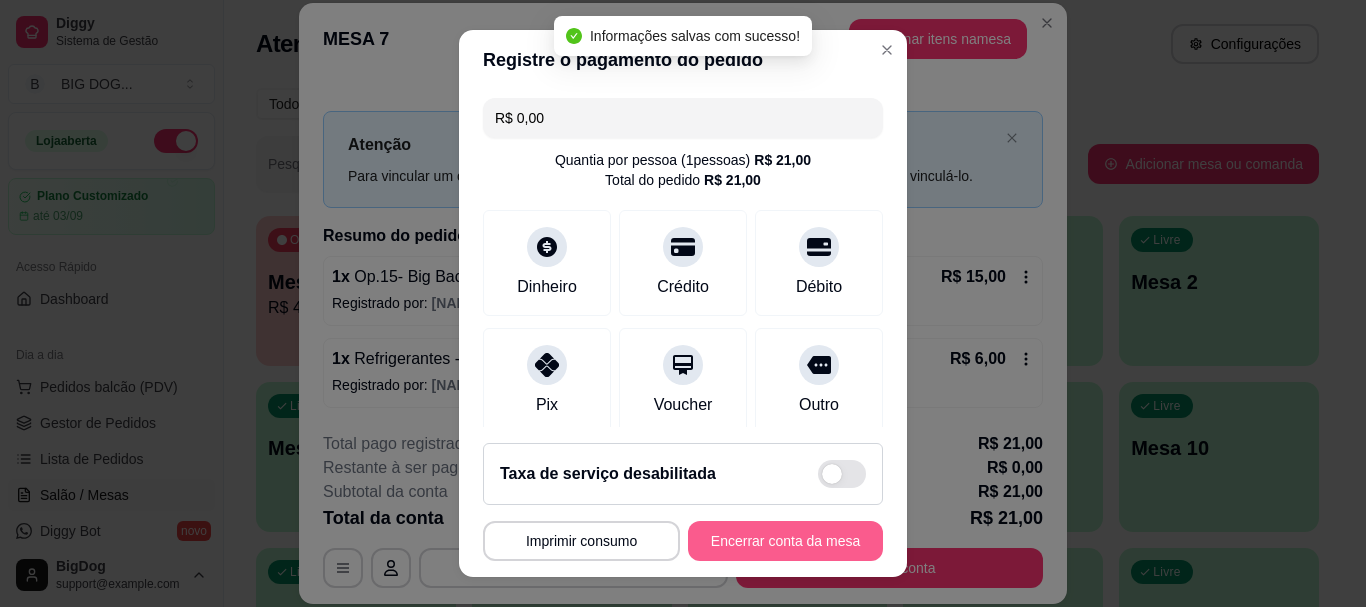 type on "R$ 0,00" 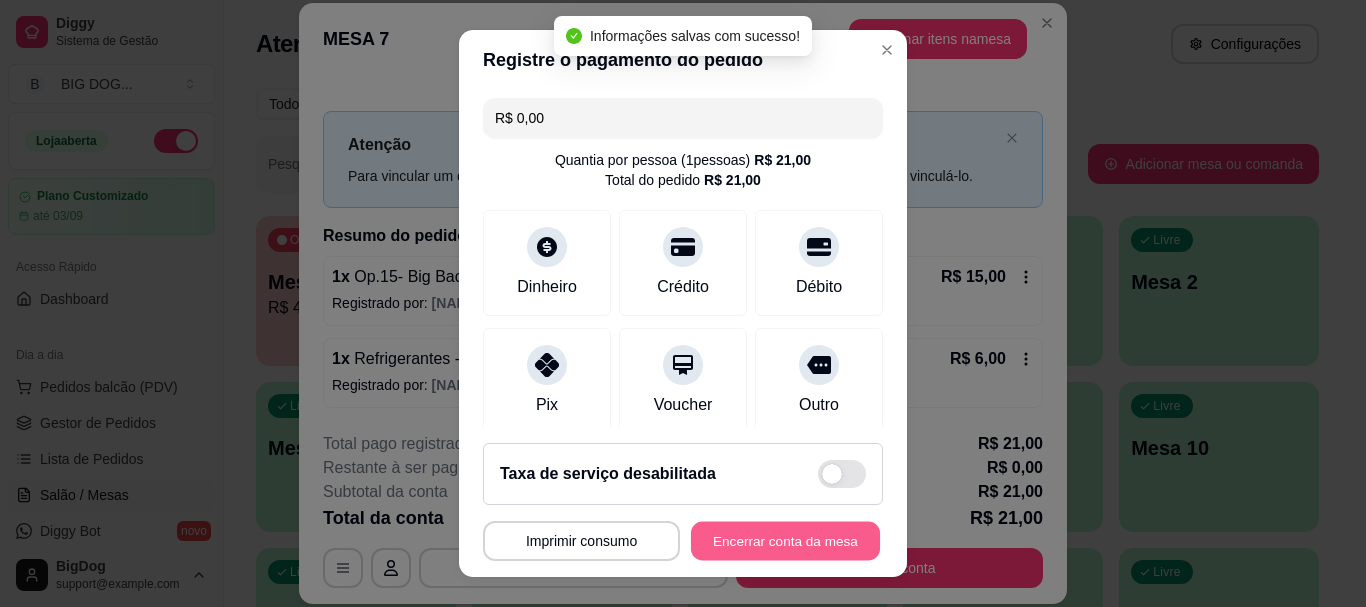 click on "Encerrar conta da mesa" at bounding box center [785, 540] 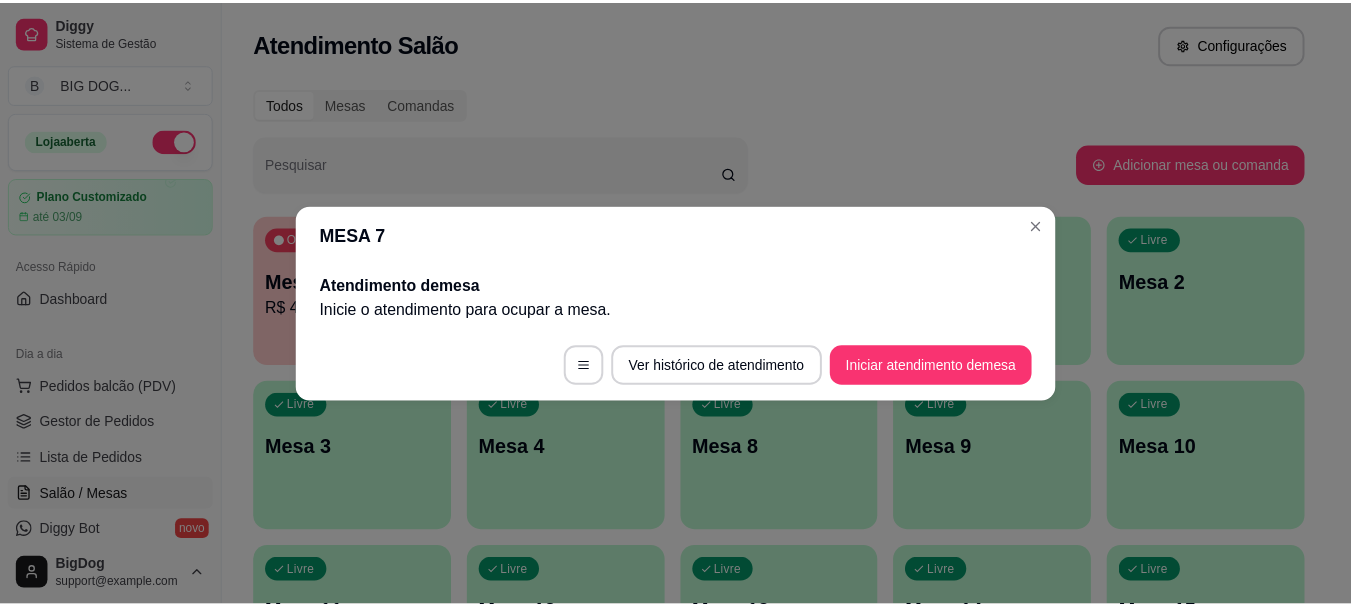 scroll, scrollTop: 0, scrollLeft: 0, axis: both 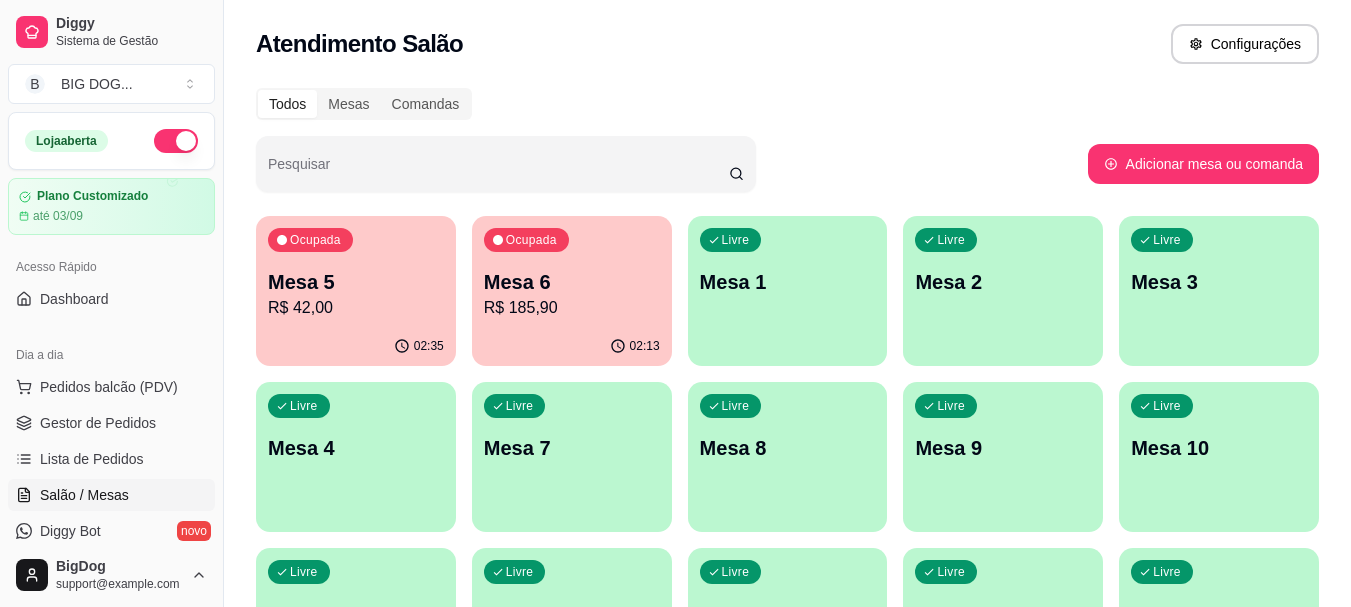 click on "Mesa 5" at bounding box center [356, 282] 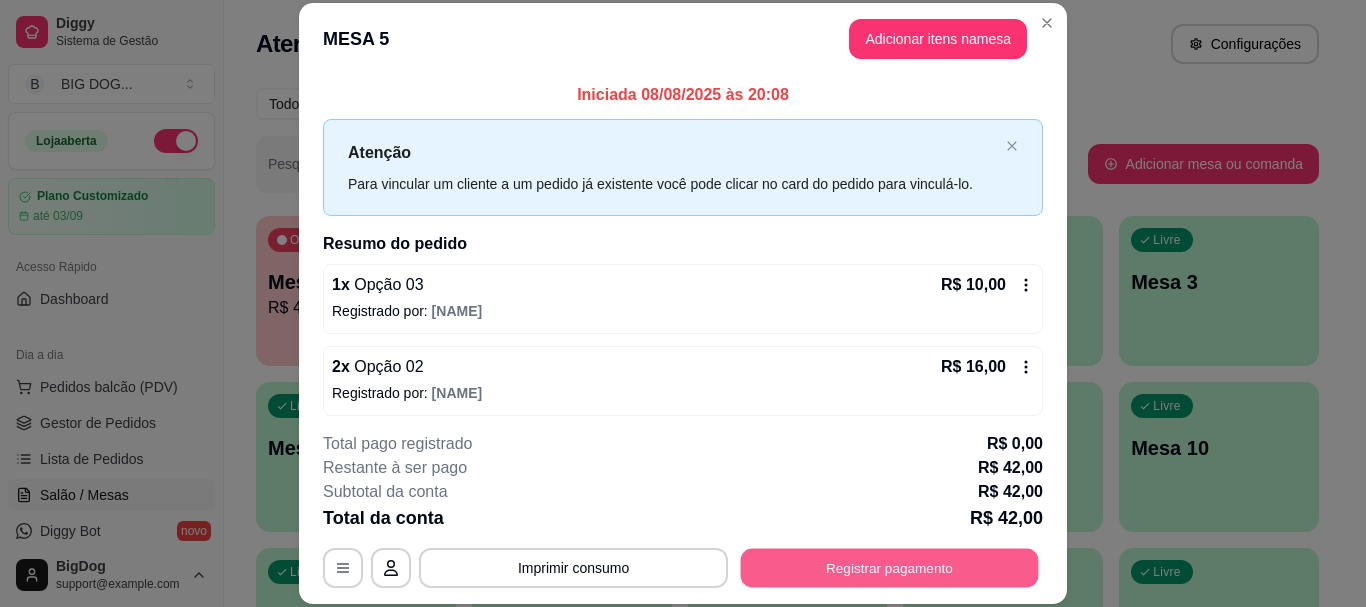 click on "Registrar pagamento" at bounding box center (890, 568) 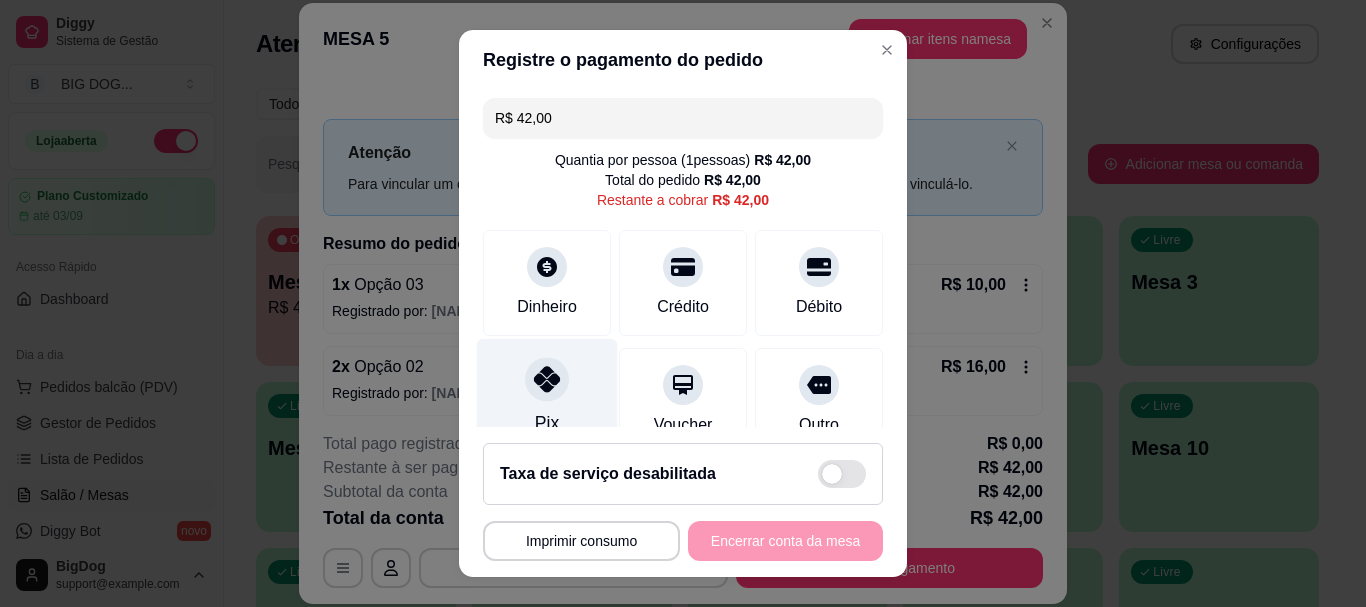 click at bounding box center [547, 380] 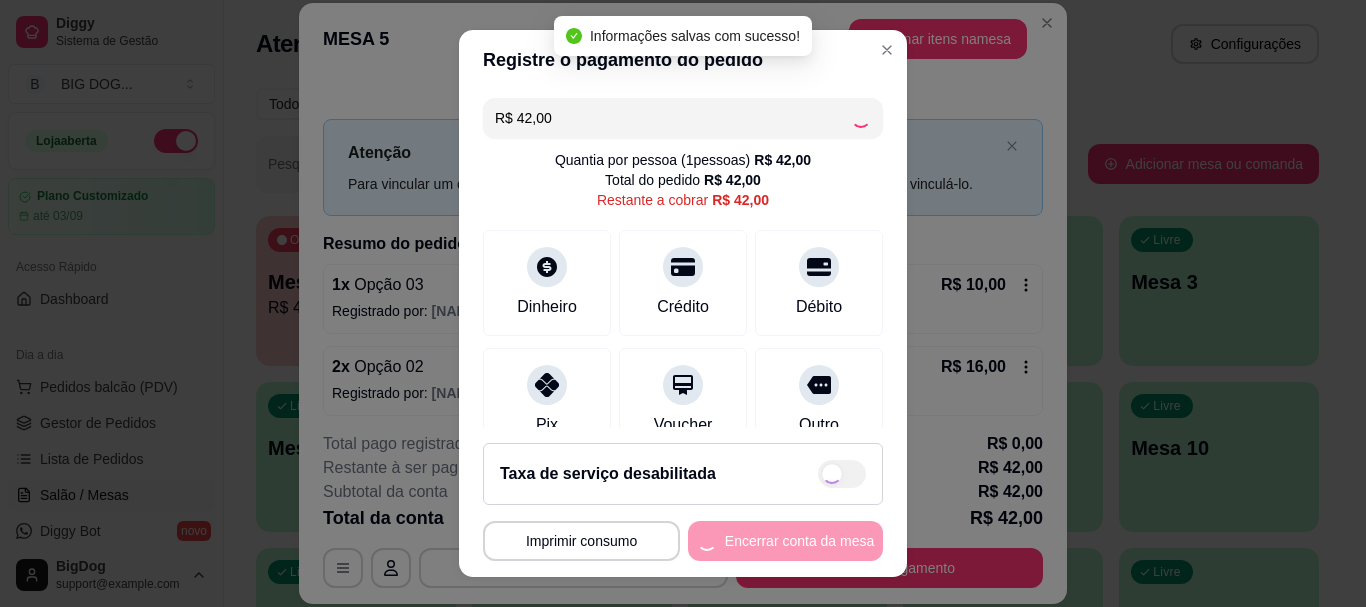 type on "R$ 0,00" 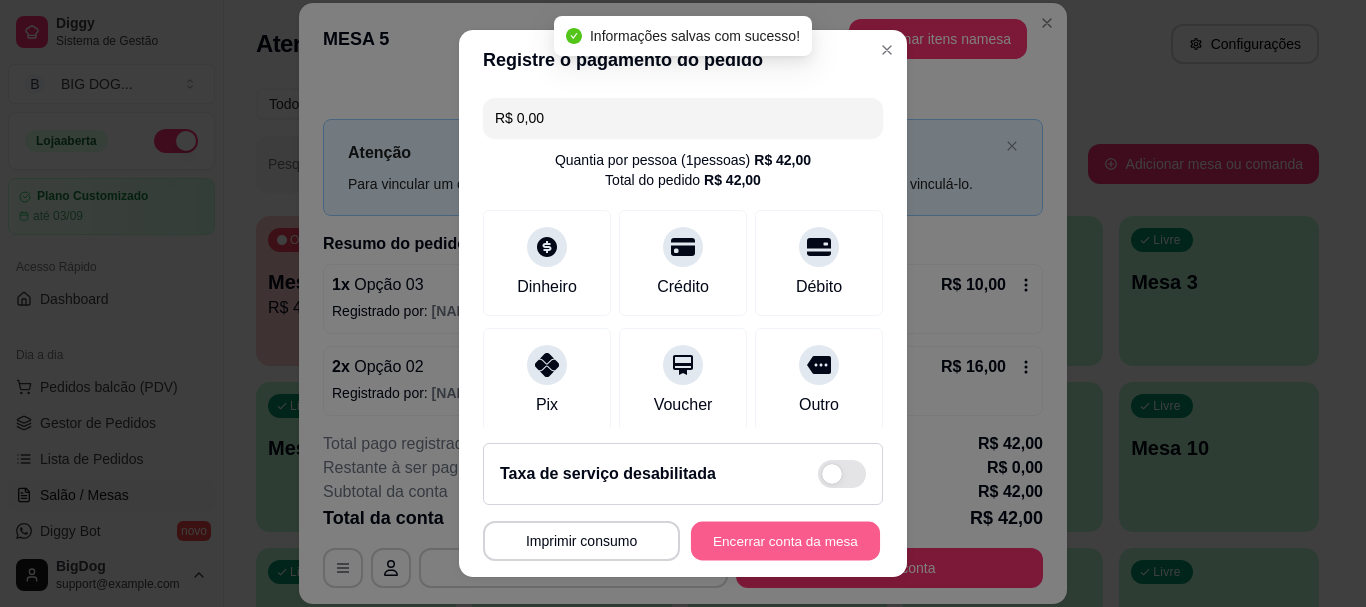 click on "Encerrar conta da mesa" at bounding box center [785, 540] 